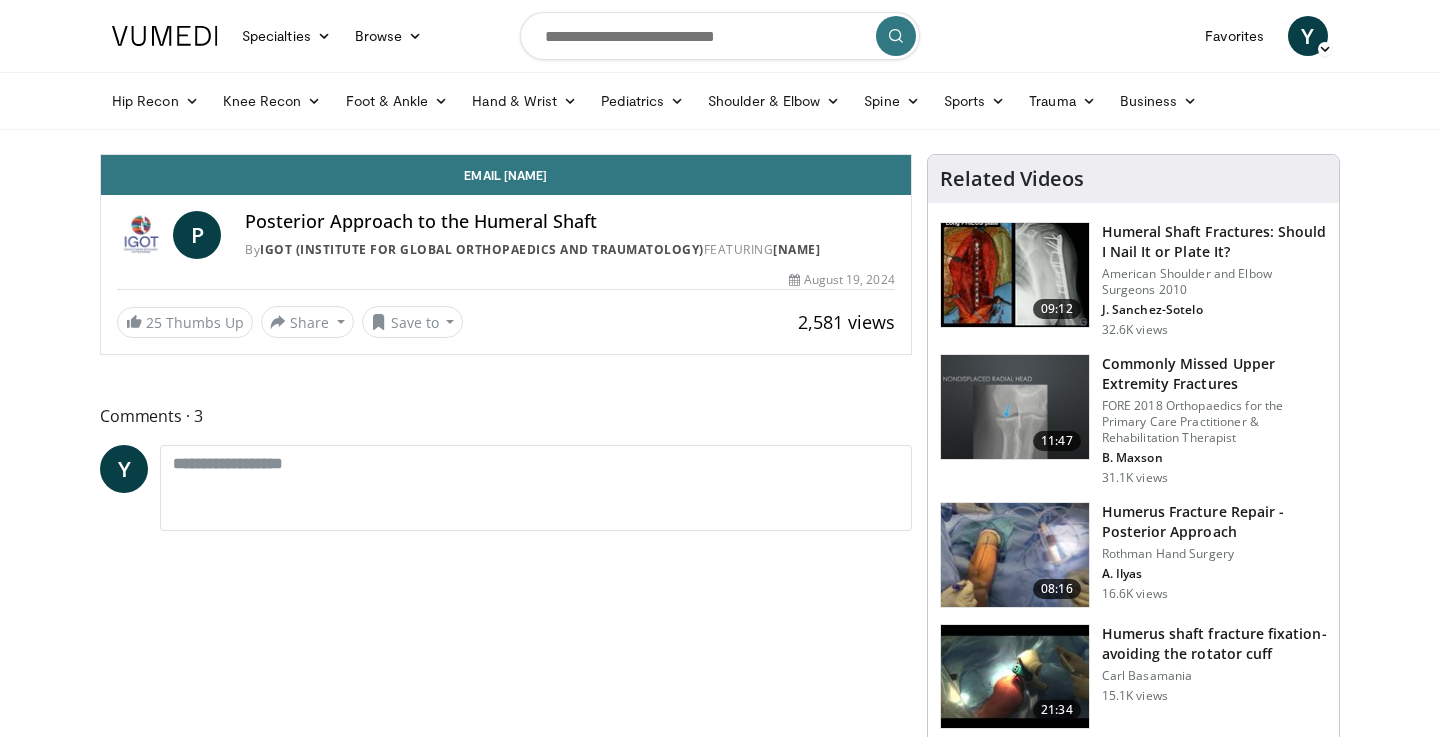 scroll, scrollTop: 0, scrollLeft: 0, axis: both 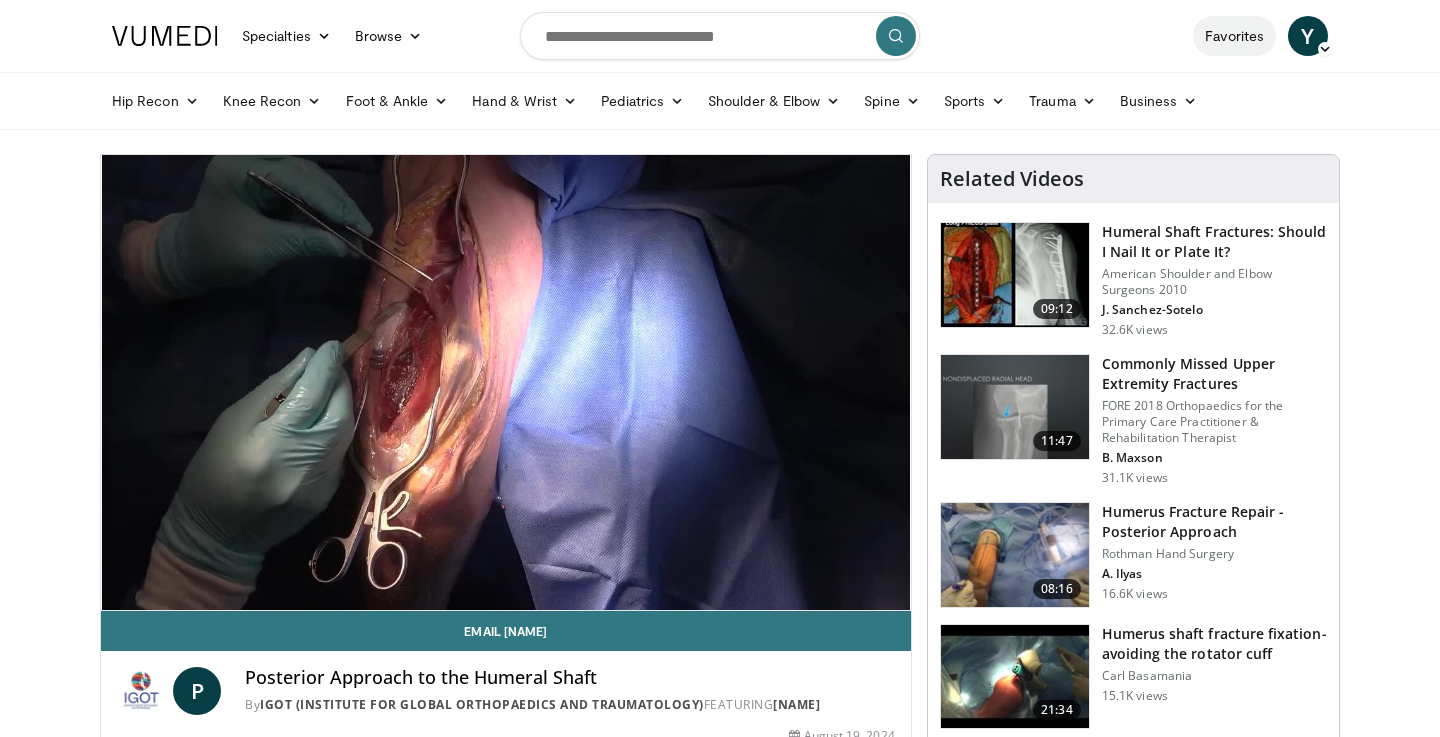 click on "Favorites" at bounding box center [1234, 36] 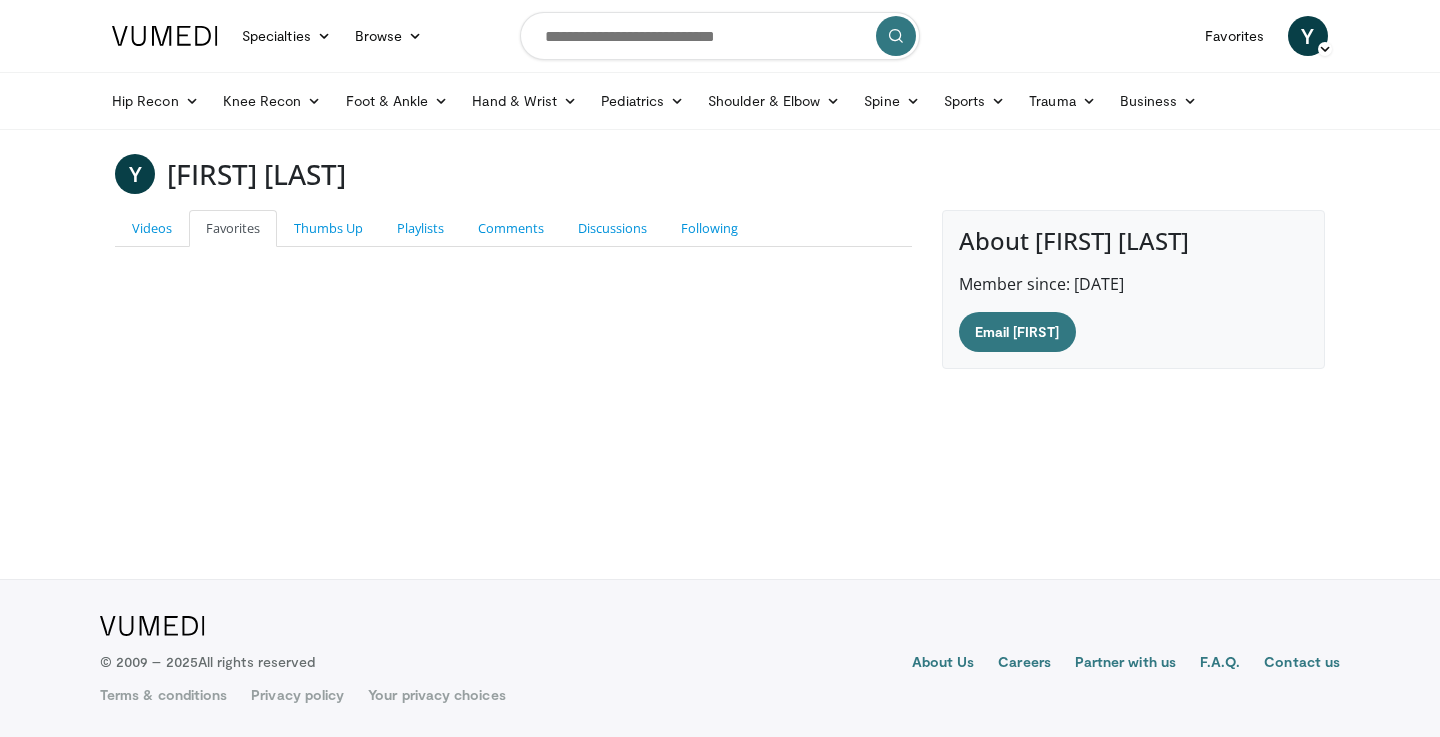 scroll, scrollTop: 0, scrollLeft: 0, axis: both 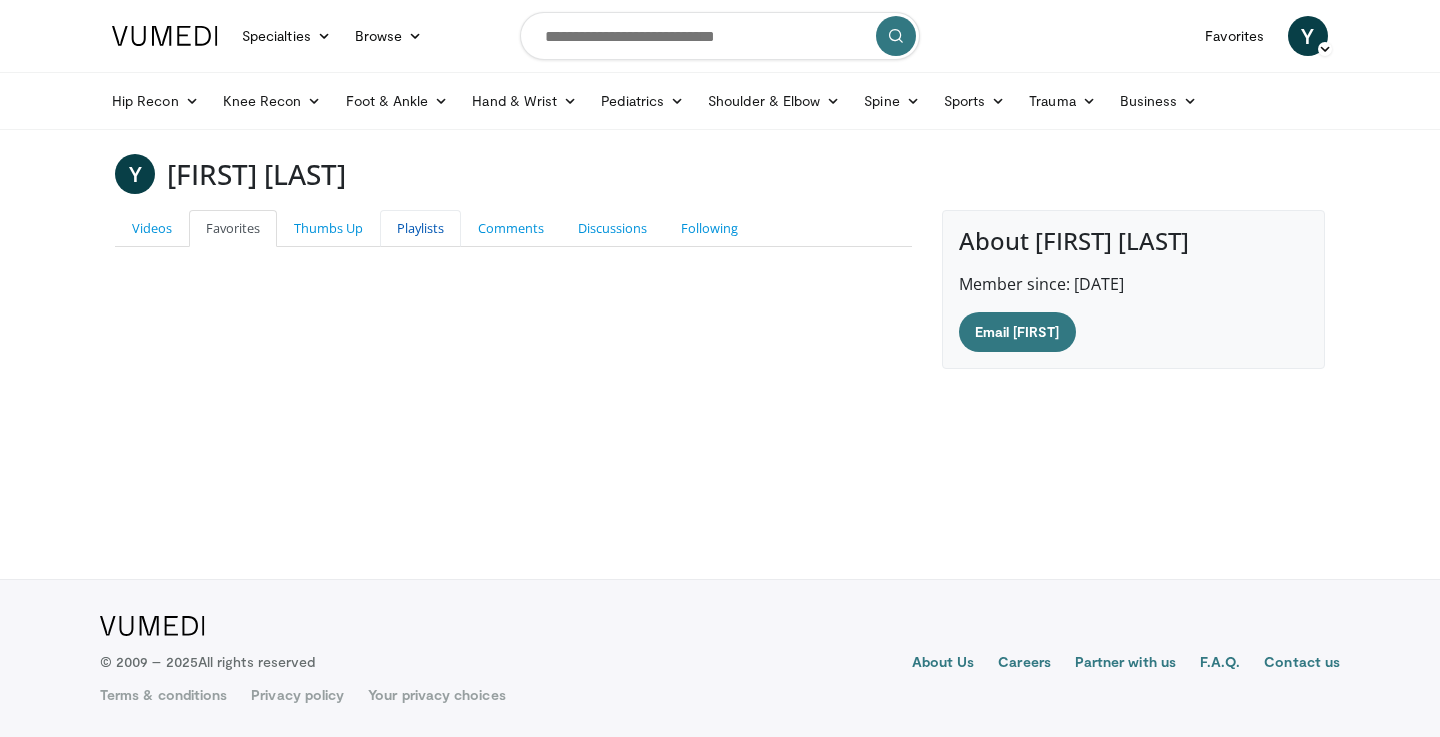 click on "Playlists" at bounding box center (420, 228) 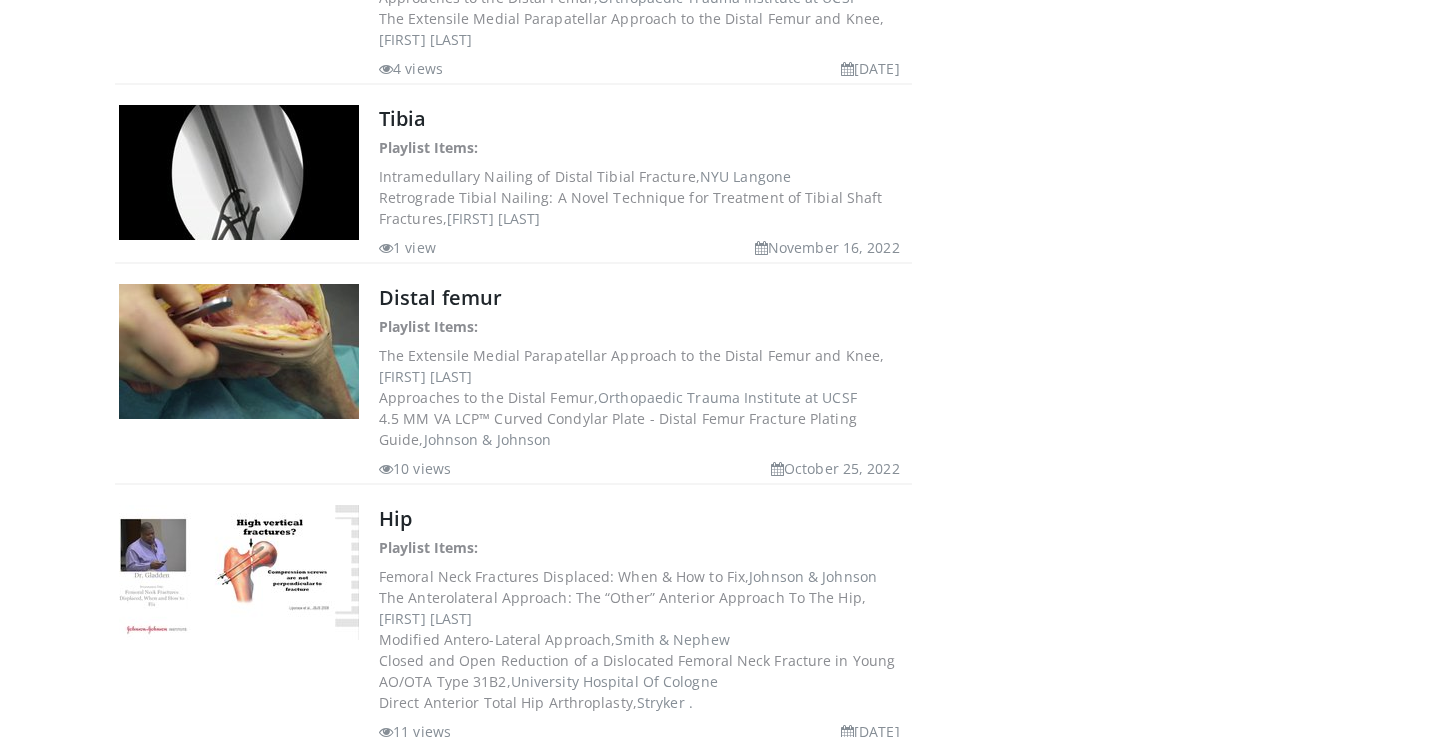 scroll, scrollTop: 1333, scrollLeft: 0, axis: vertical 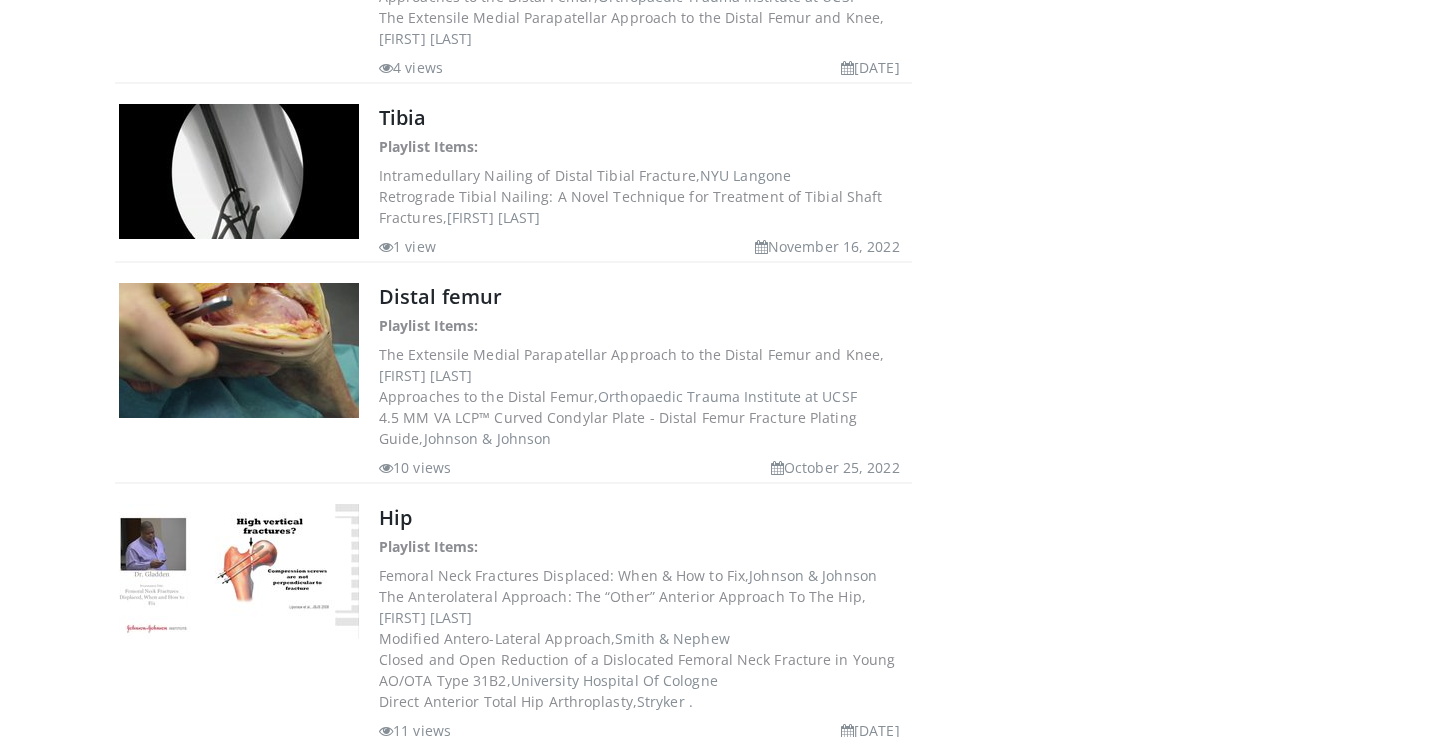 click at bounding box center (239, 350) 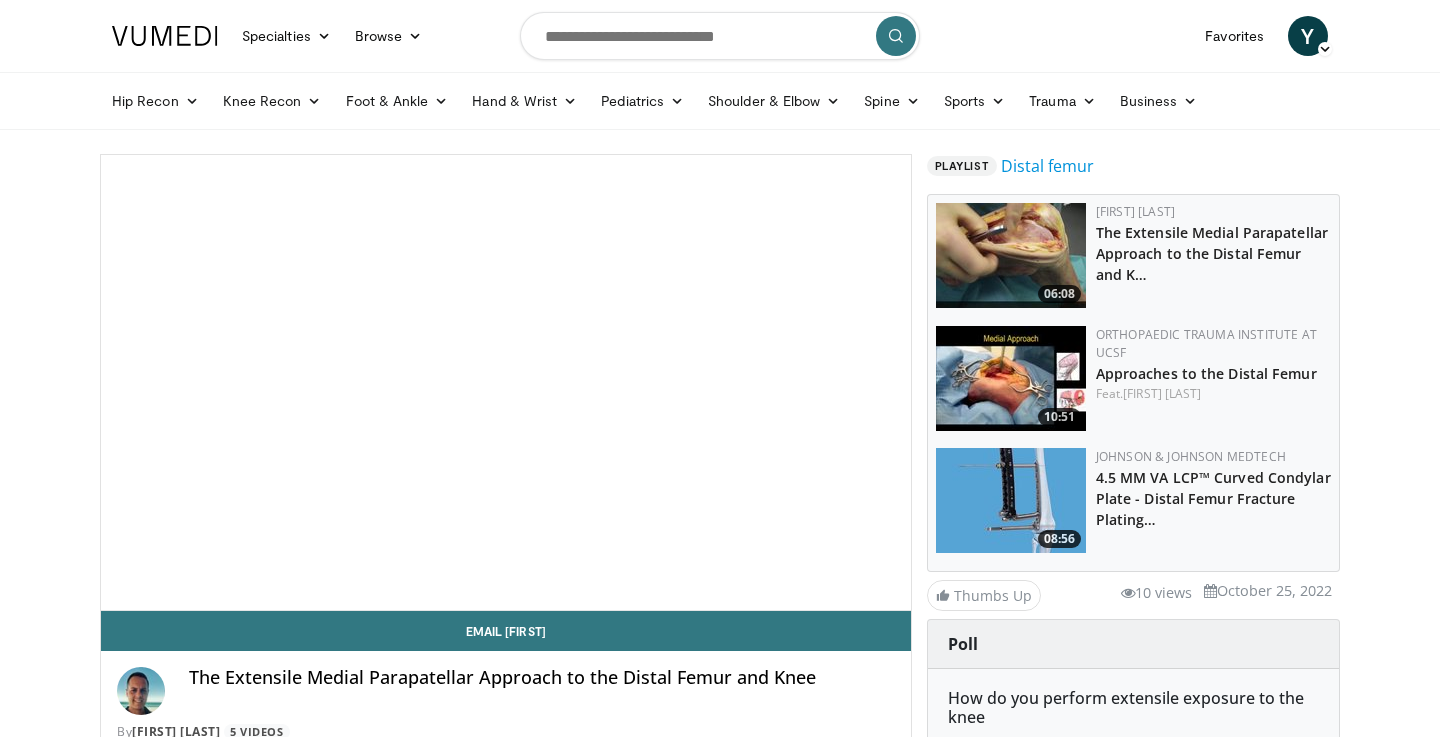 scroll, scrollTop: 0, scrollLeft: 0, axis: both 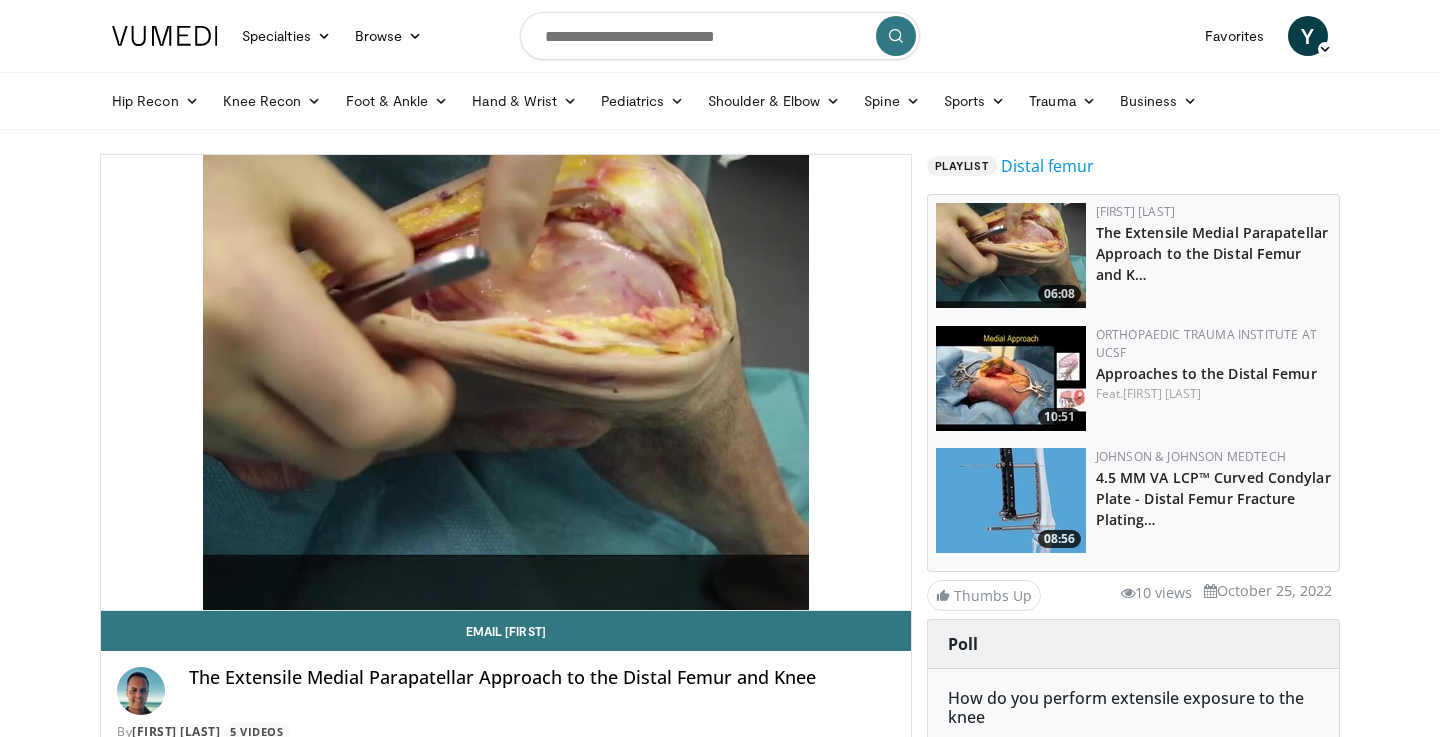 click at bounding box center [1011, 378] 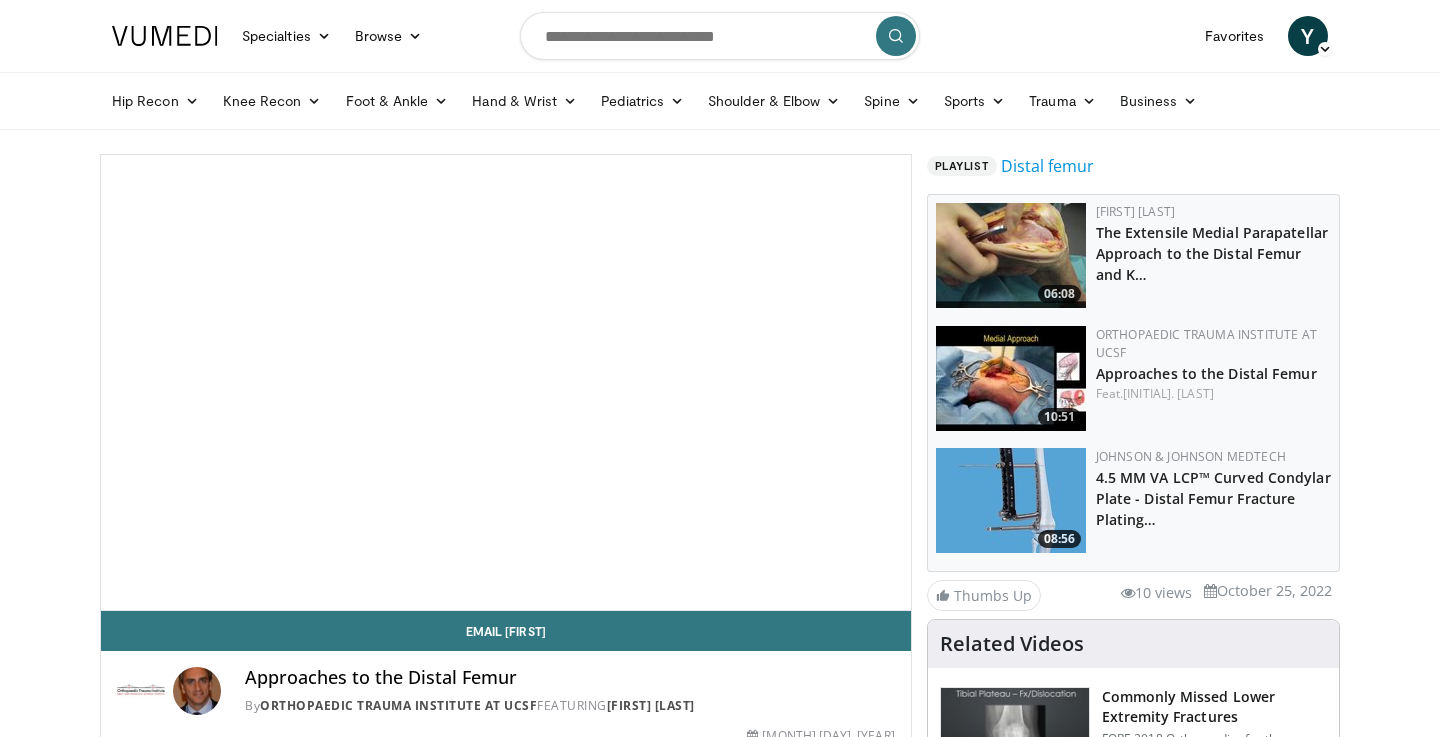 scroll, scrollTop: 0, scrollLeft: 0, axis: both 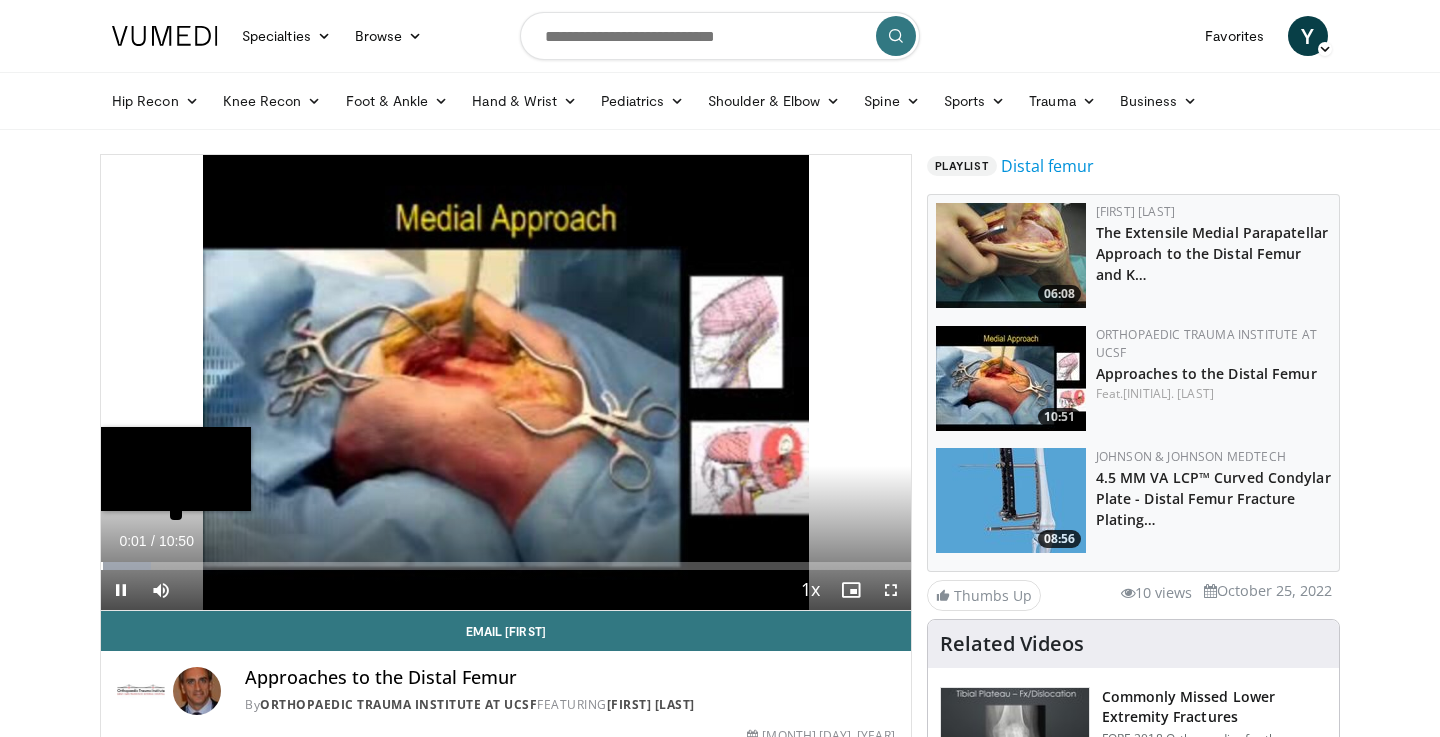 click at bounding box center [102, 566] 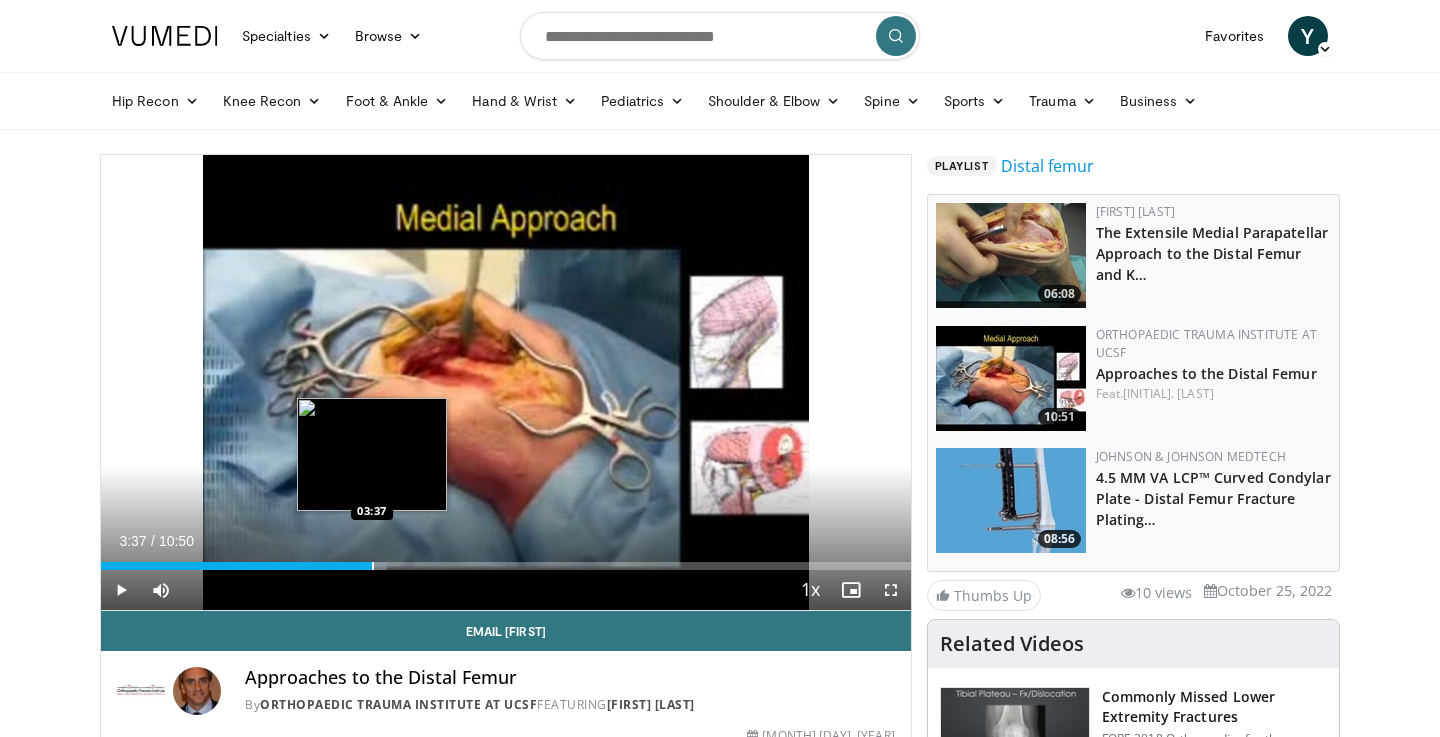 click on "Loaded :  35.28% 02:50 03:37" at bounding box center (506, 560) 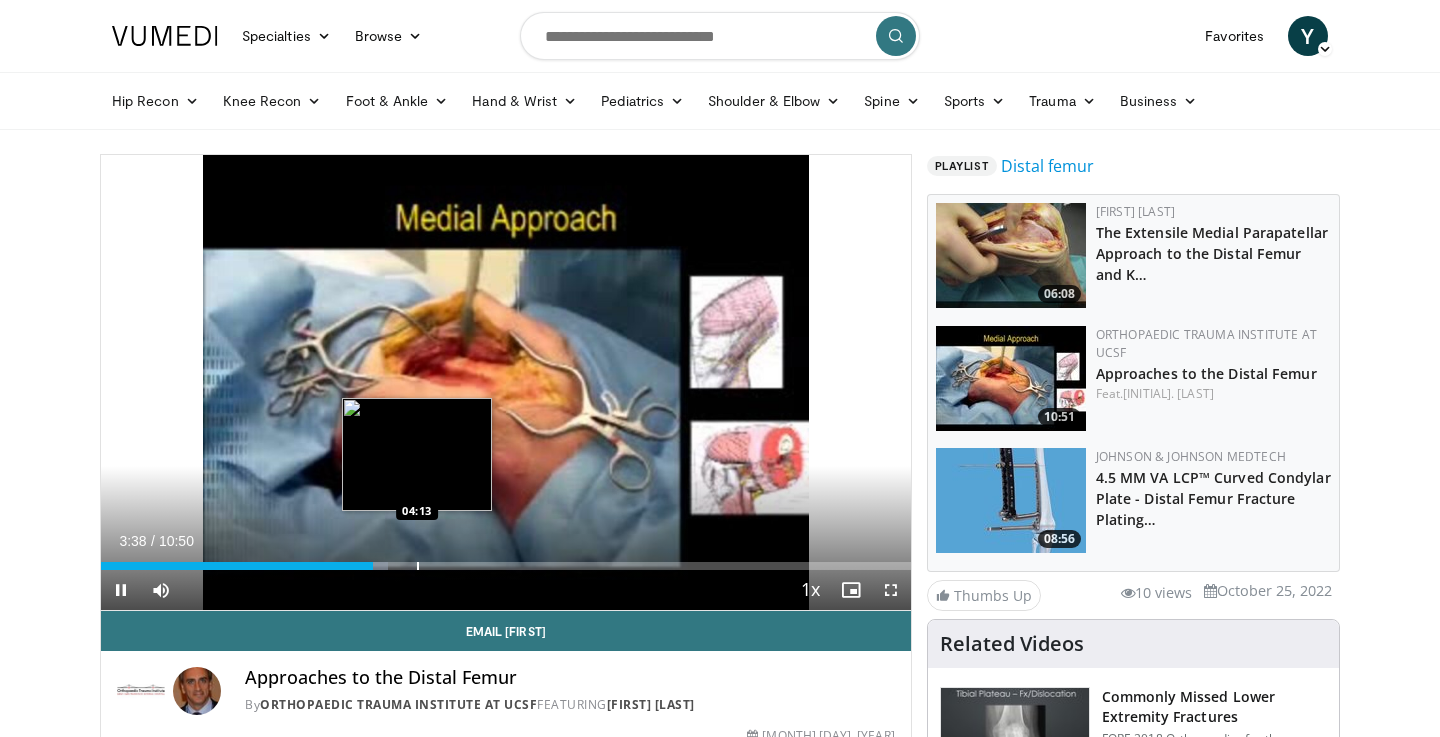 click on "Loaded :  35.42% 03:38 04:13" at bounding box center (506, 560) 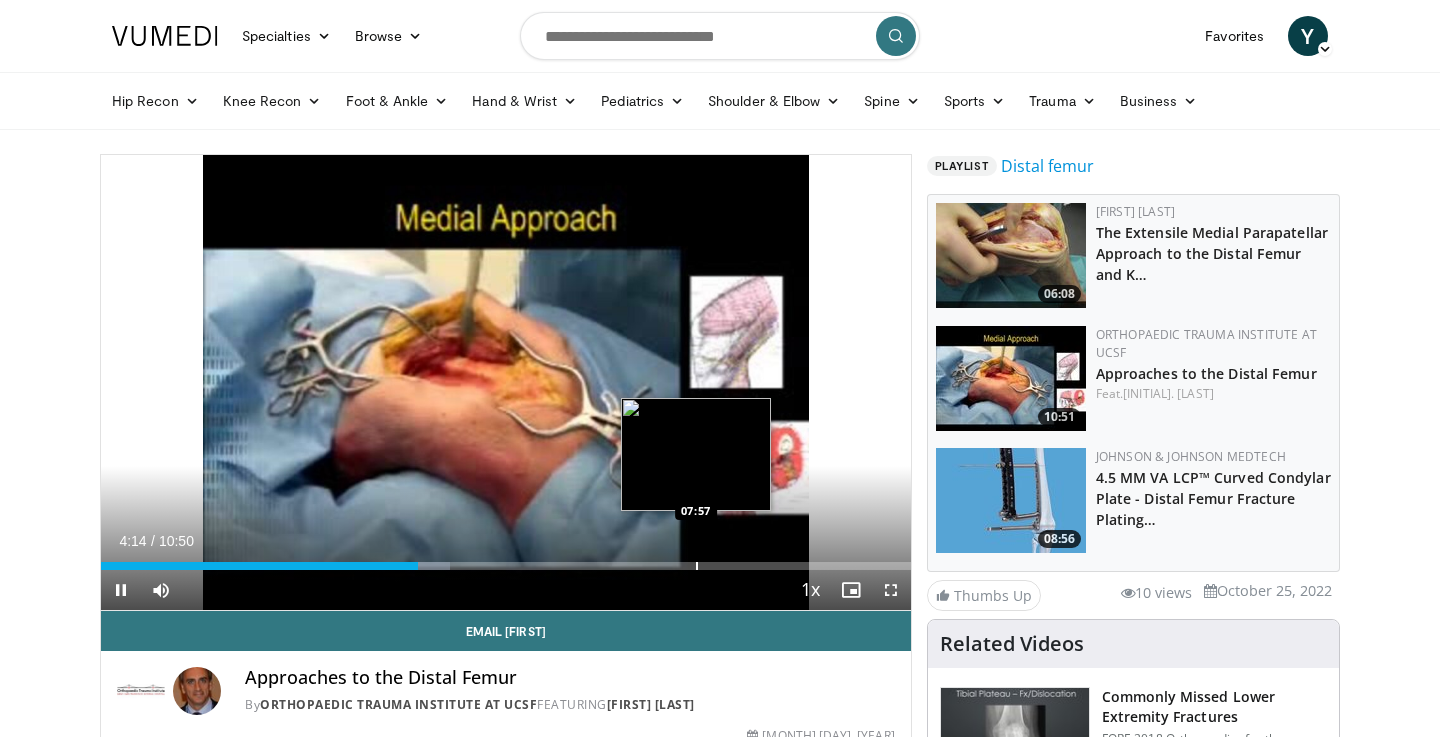 click on "Loaded :  43.11% 04:14 07:57" at bounding box center (506, 560) 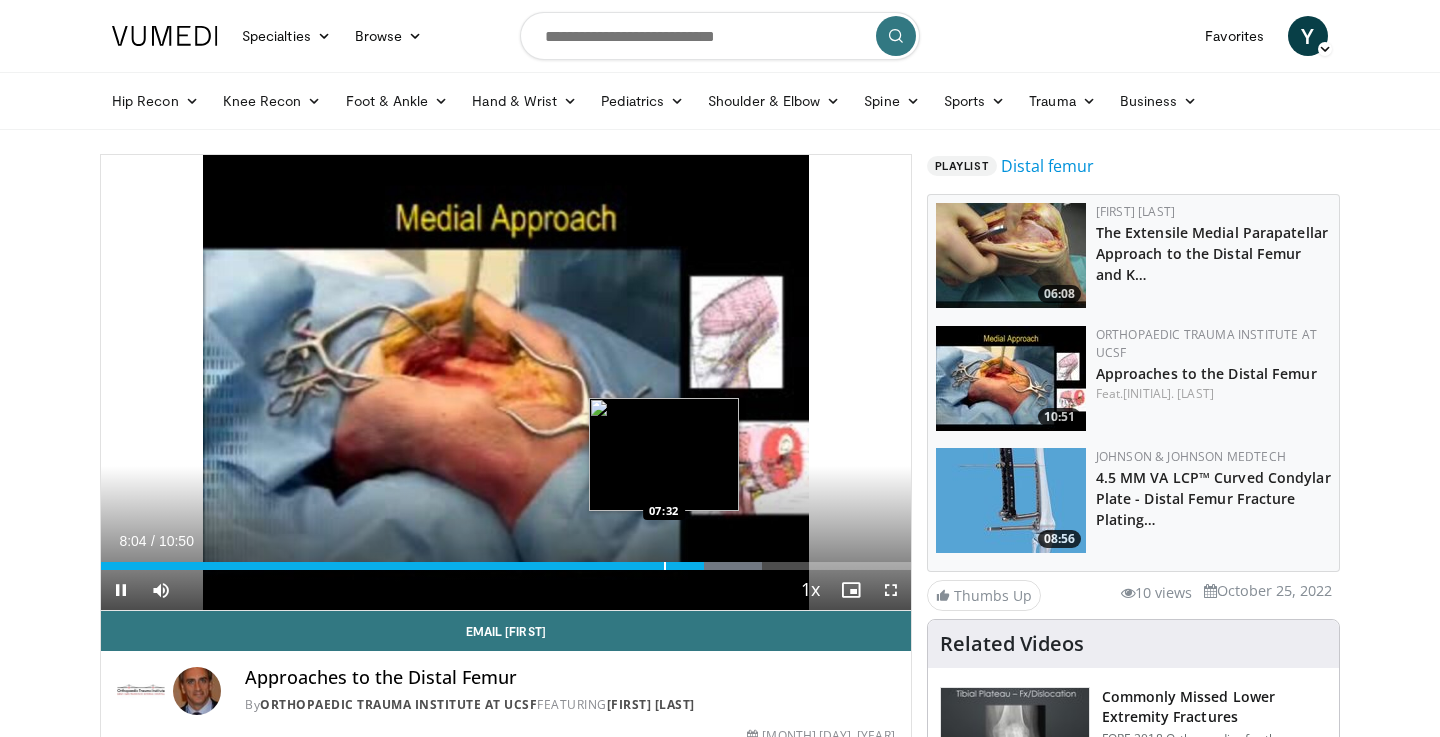 click at bounding box center [665, 566] 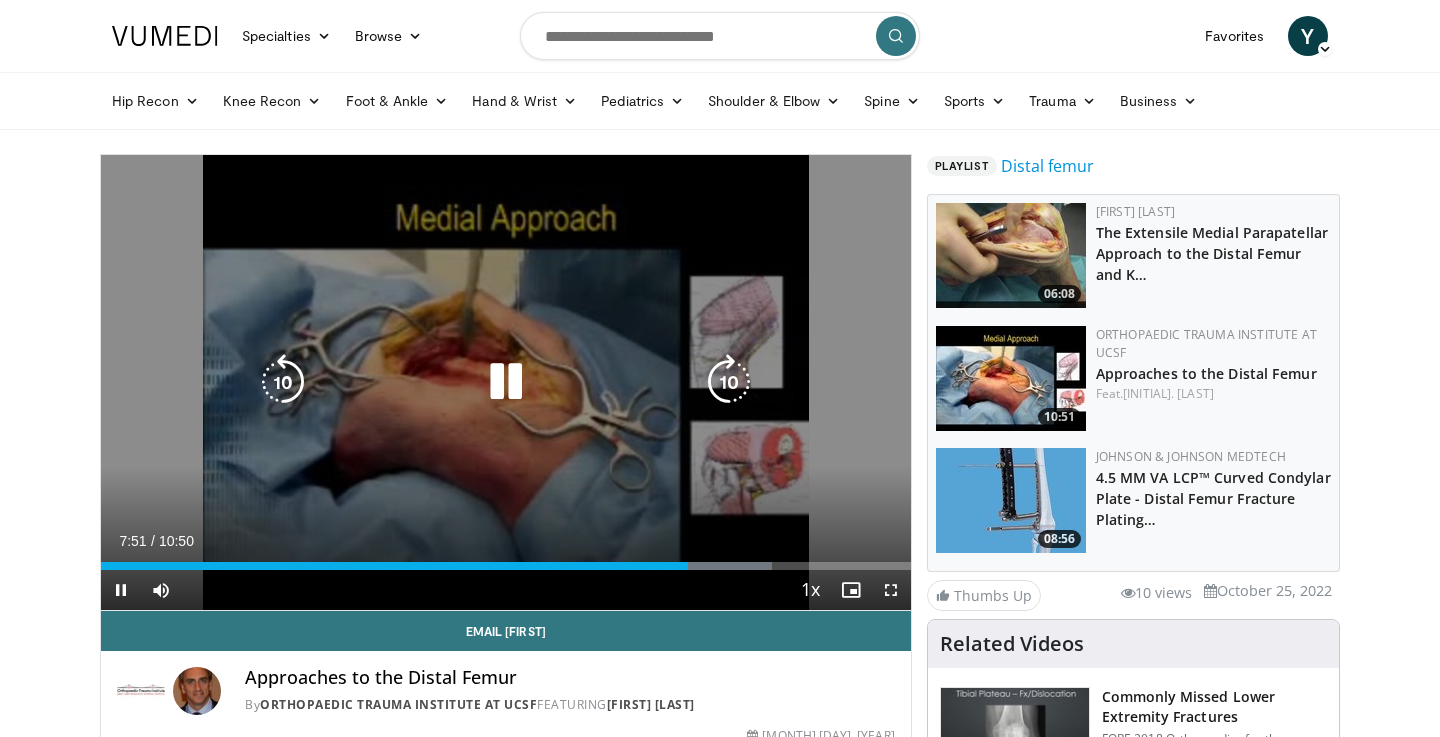 click at bounding box center (729, 382) 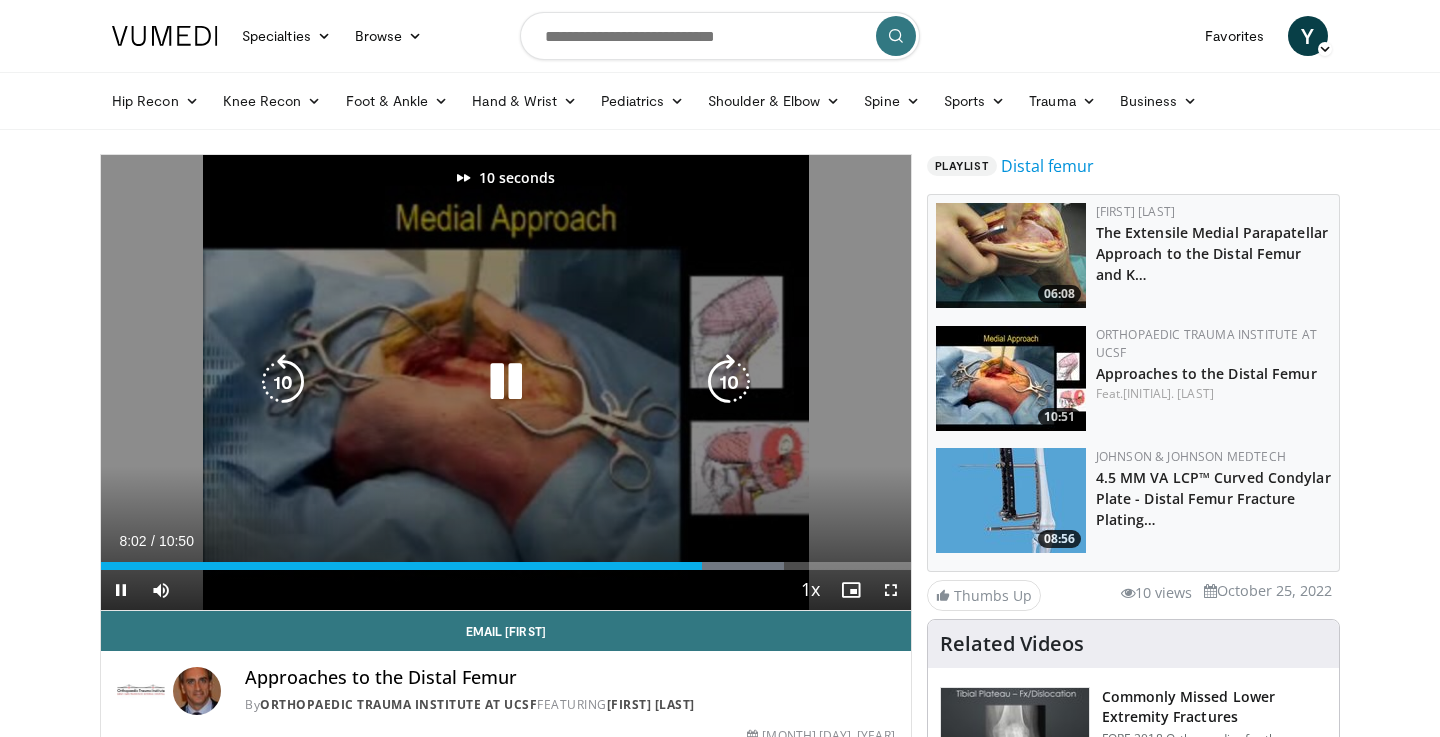 click at bounding box center (729, 382) 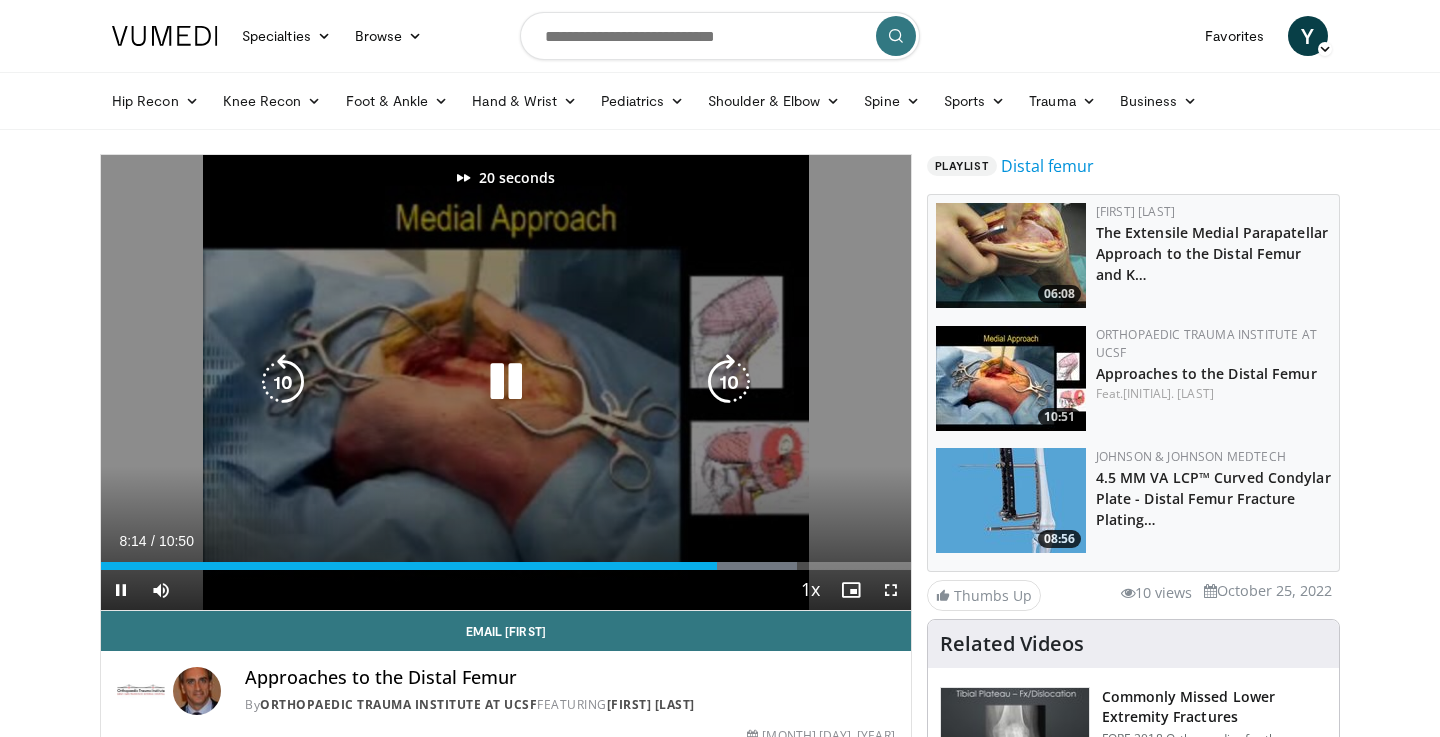 click at bounding box center (729, 382) 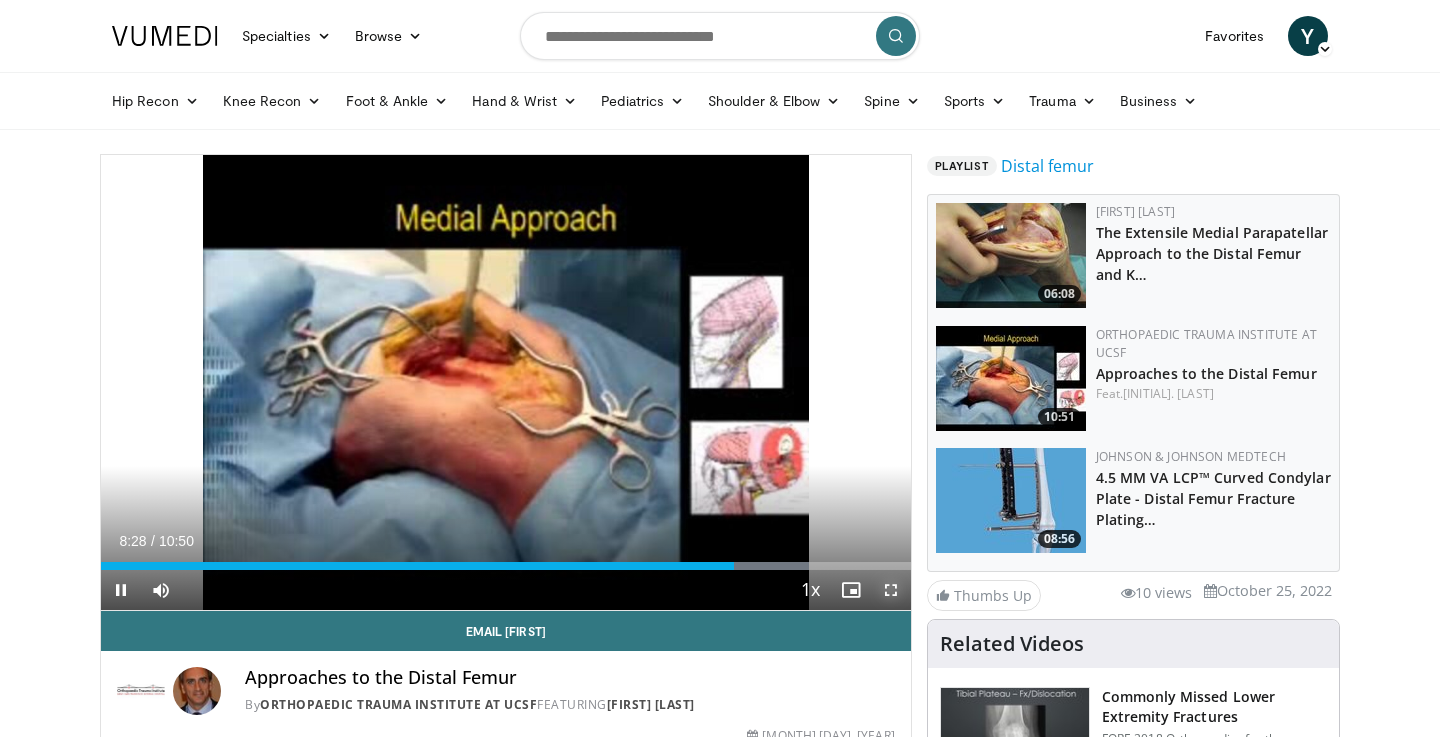 click at bounding box center (891, 590) 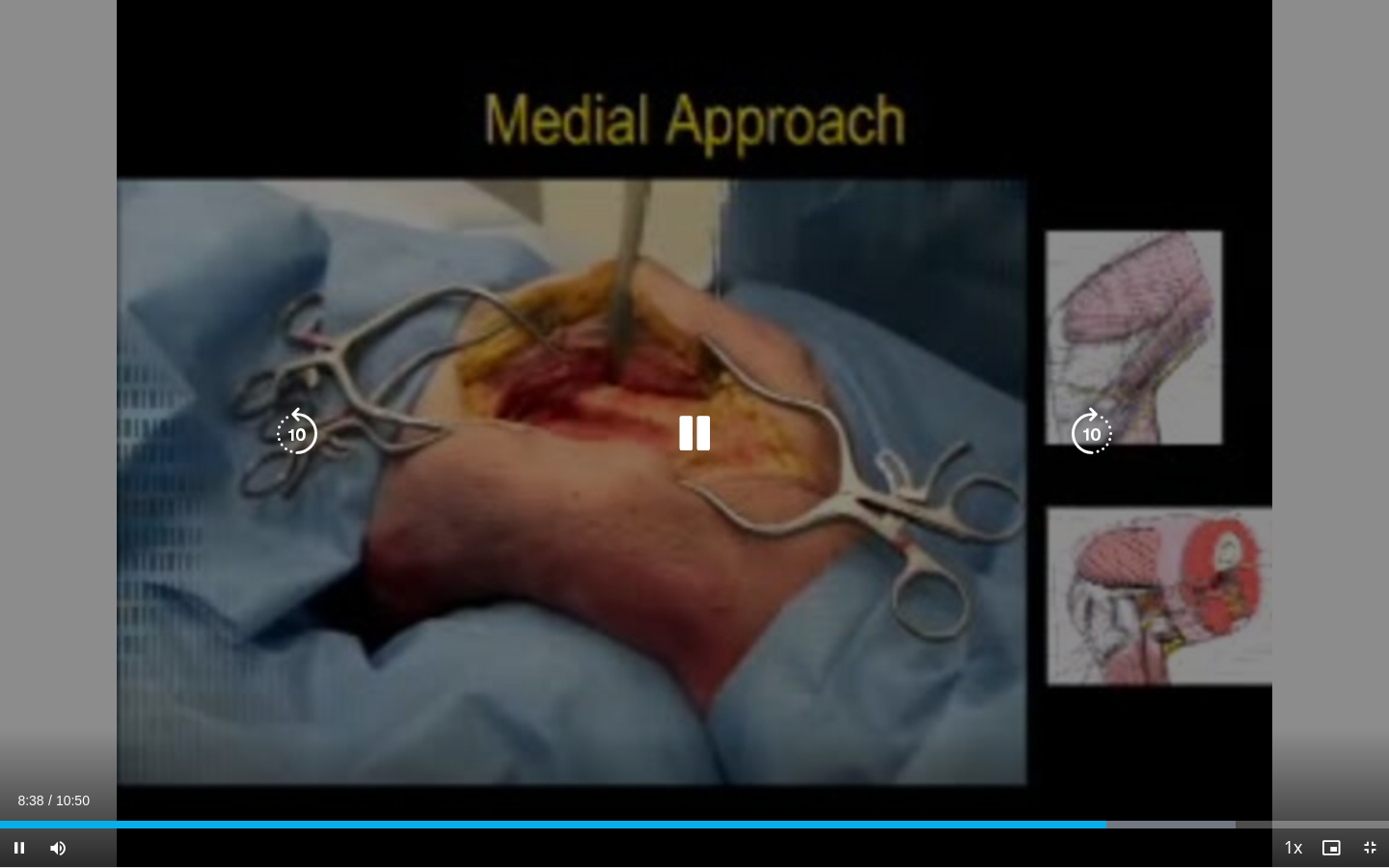 click at bounding box center (1092, 434) 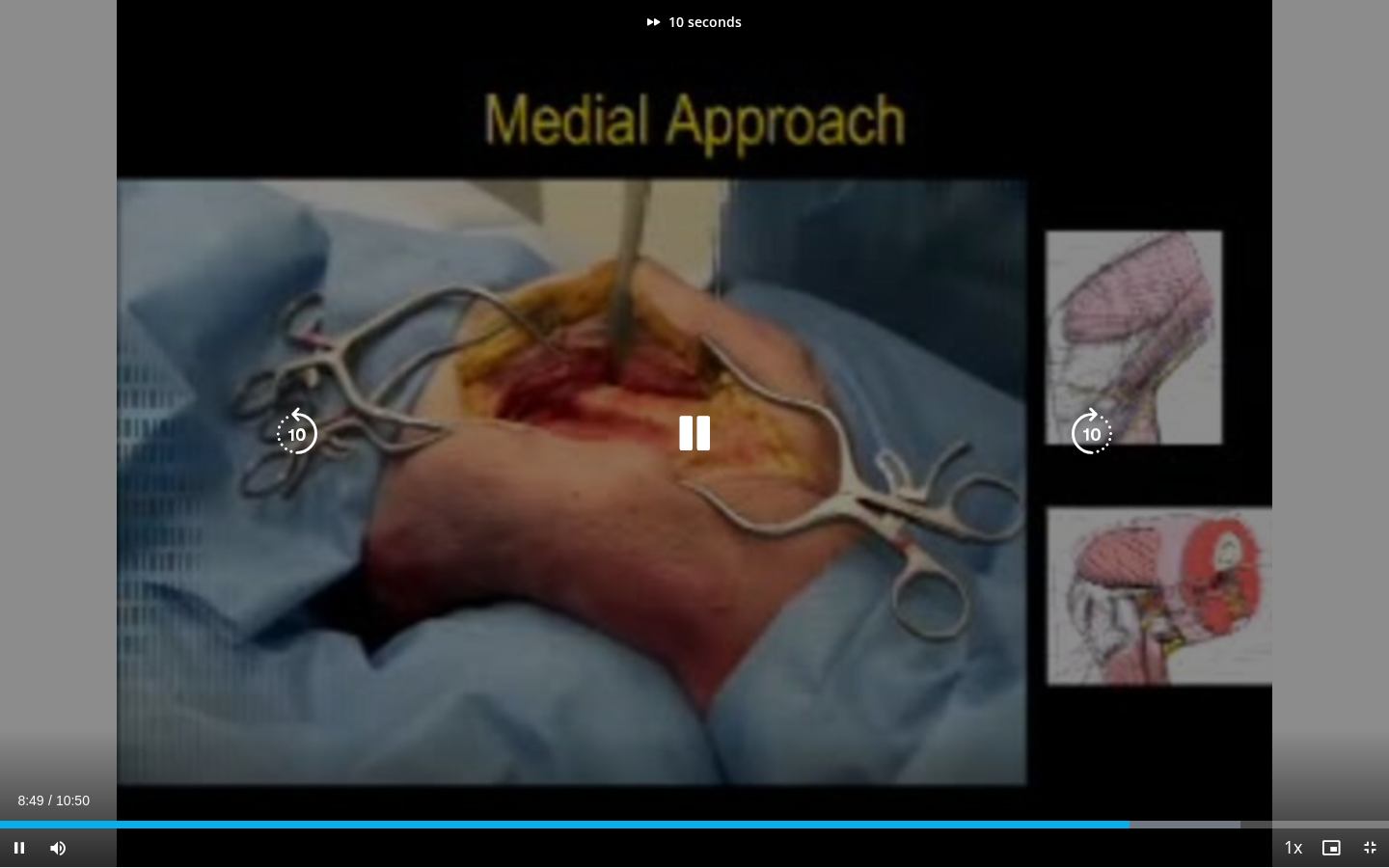 click at bounding box center (1092, 434) 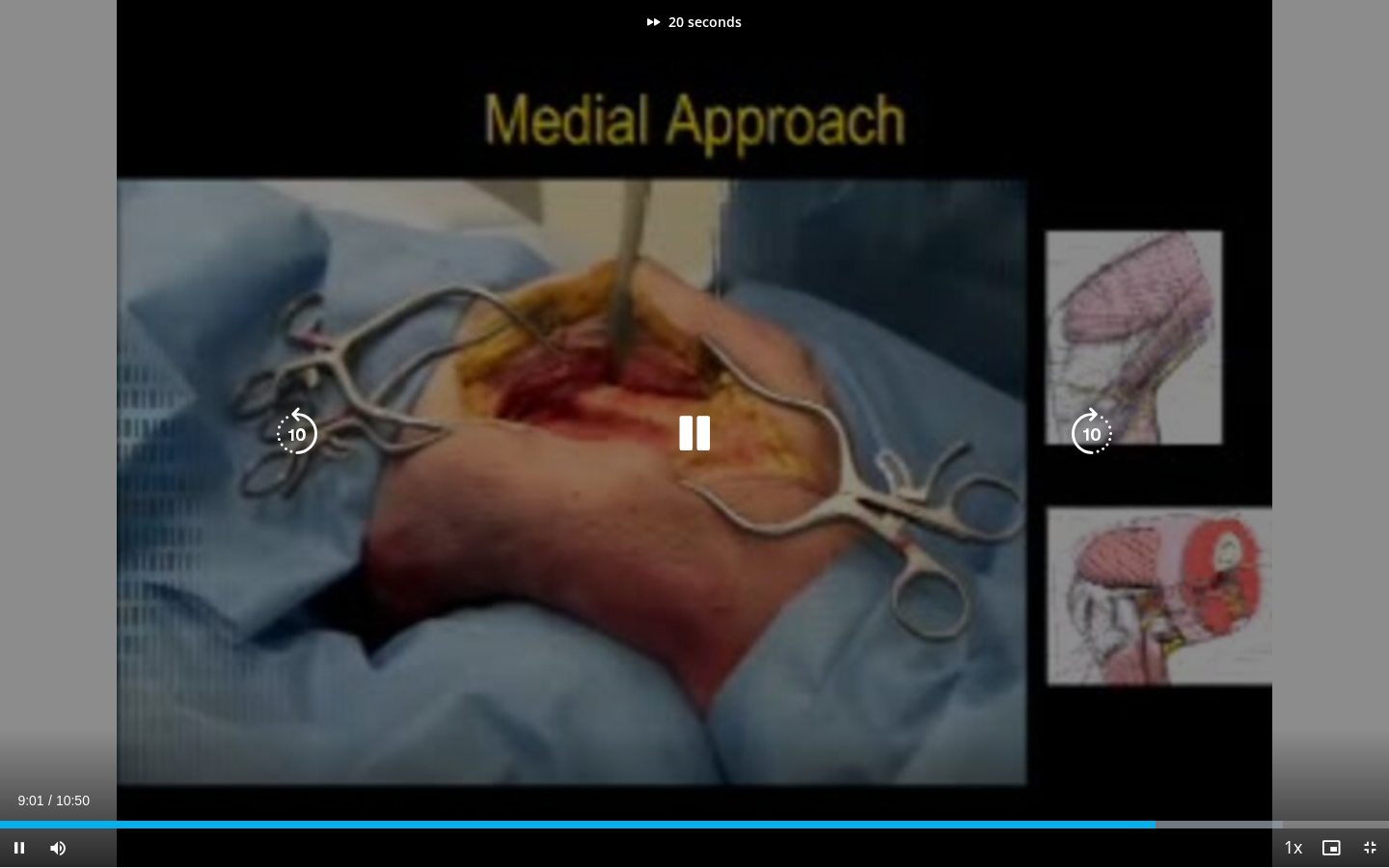 click at bounding box center [1092, 434] 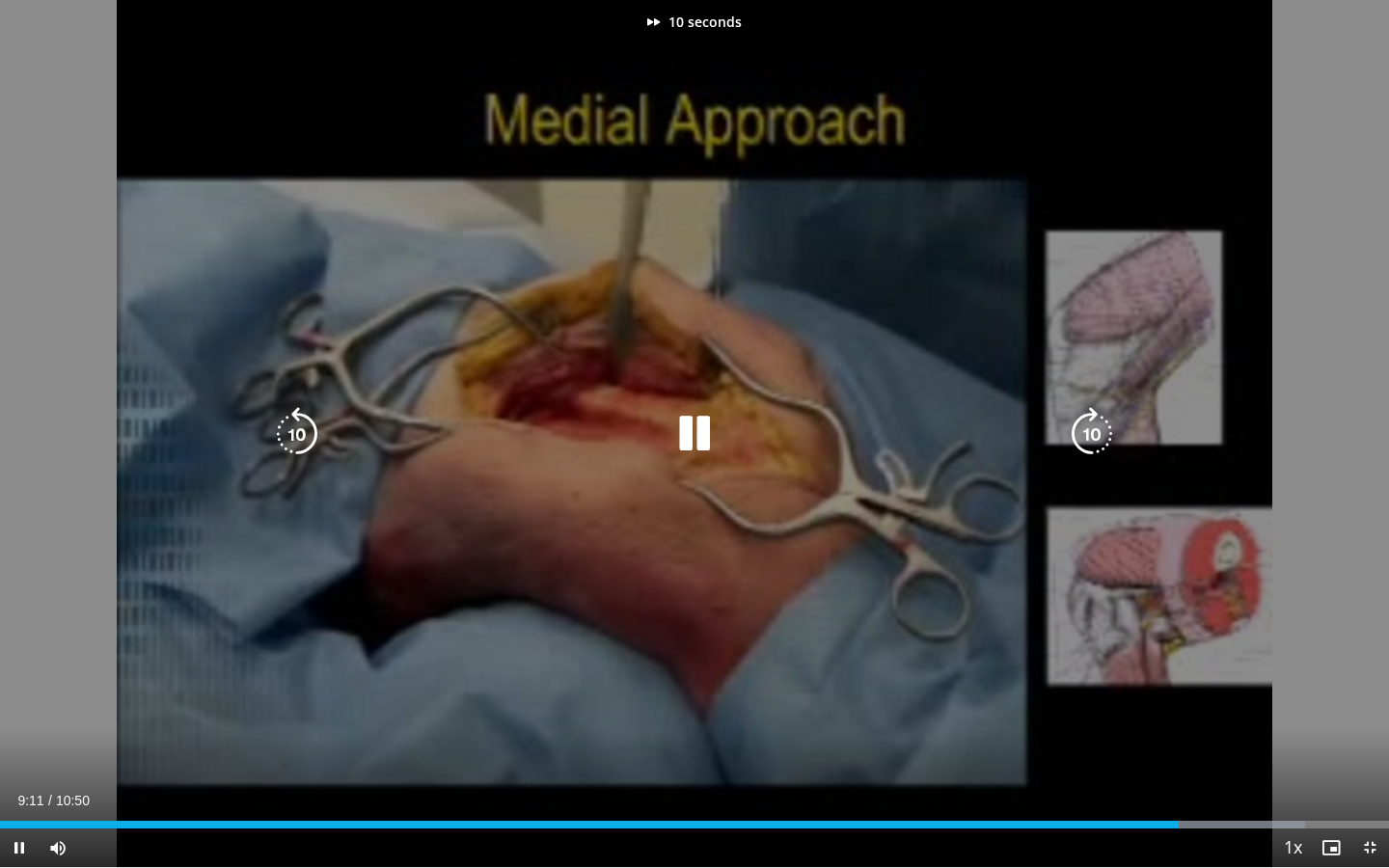 click at bounding box center [1092, 434] 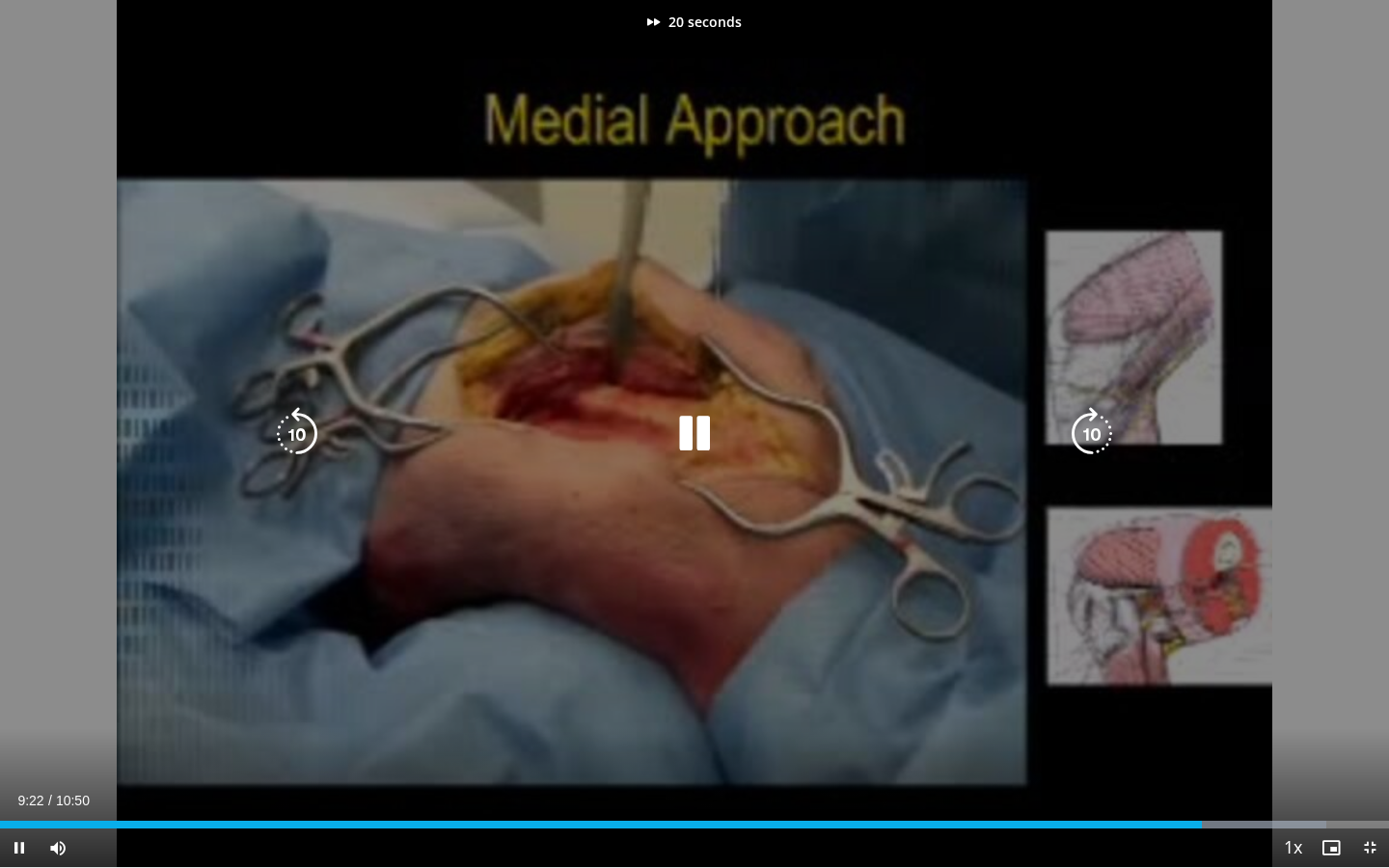 click at bounding box center (1092, 434) 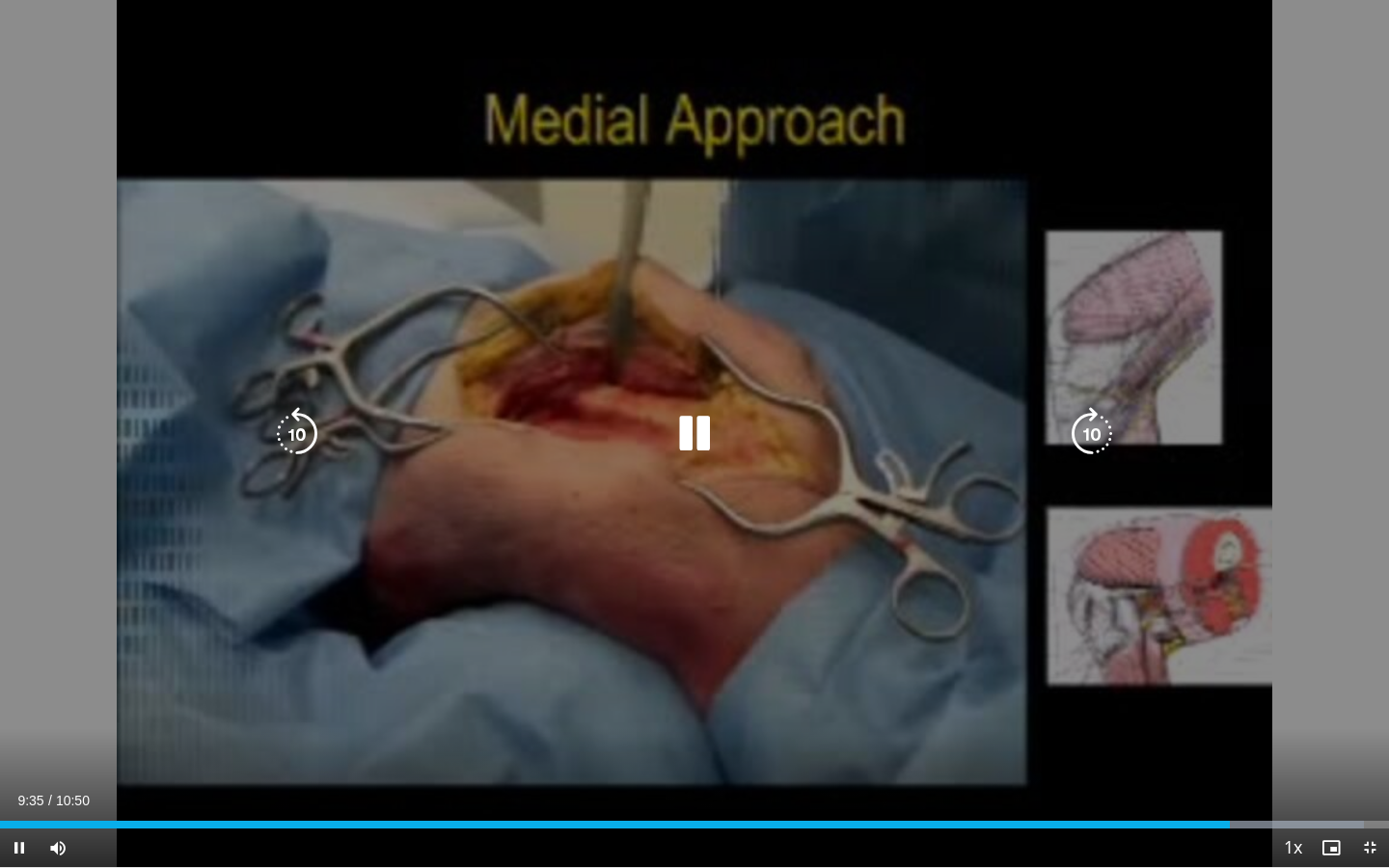 click at bounding box center [1092, 434] 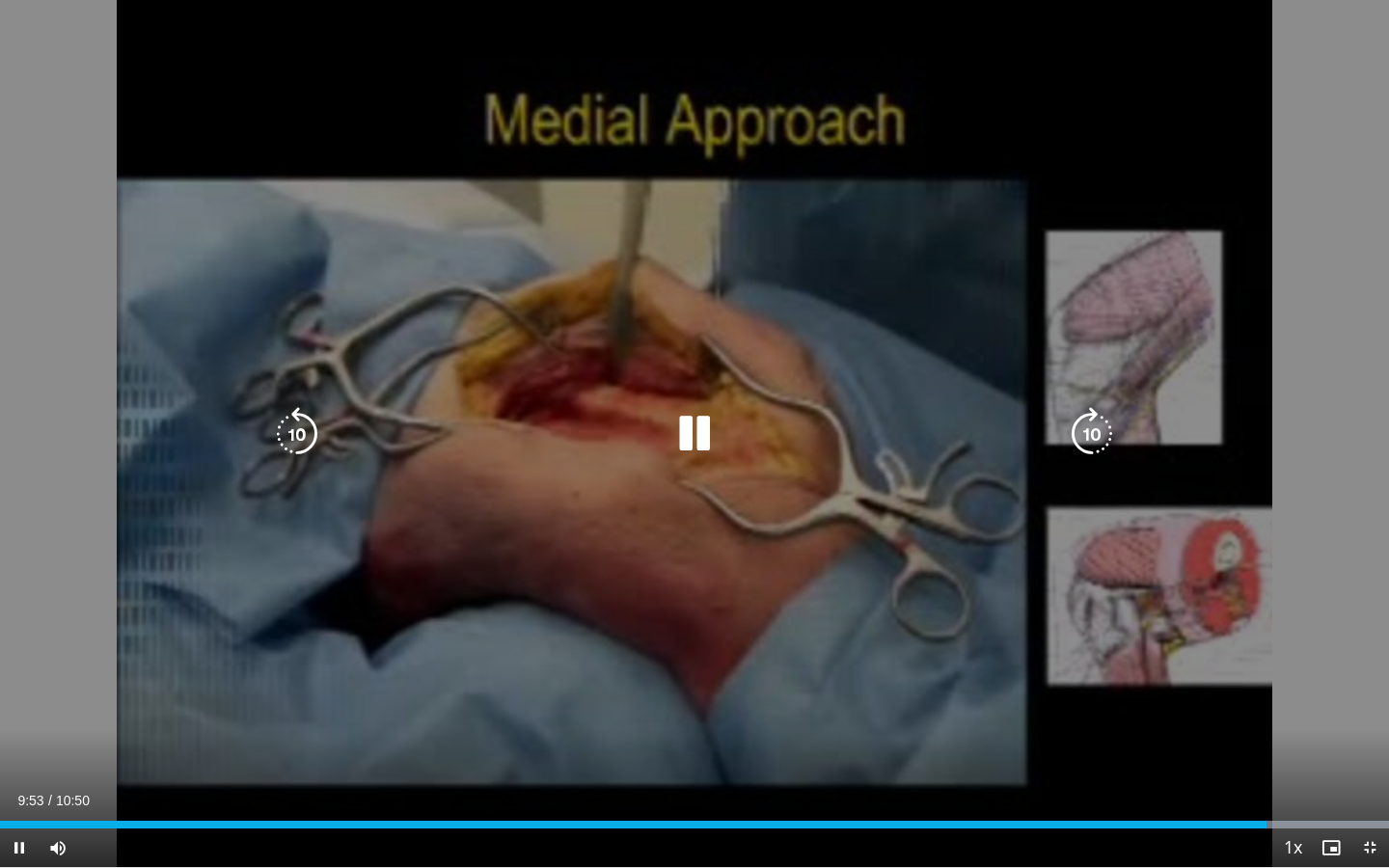 click at bounding box center (1092, 434) 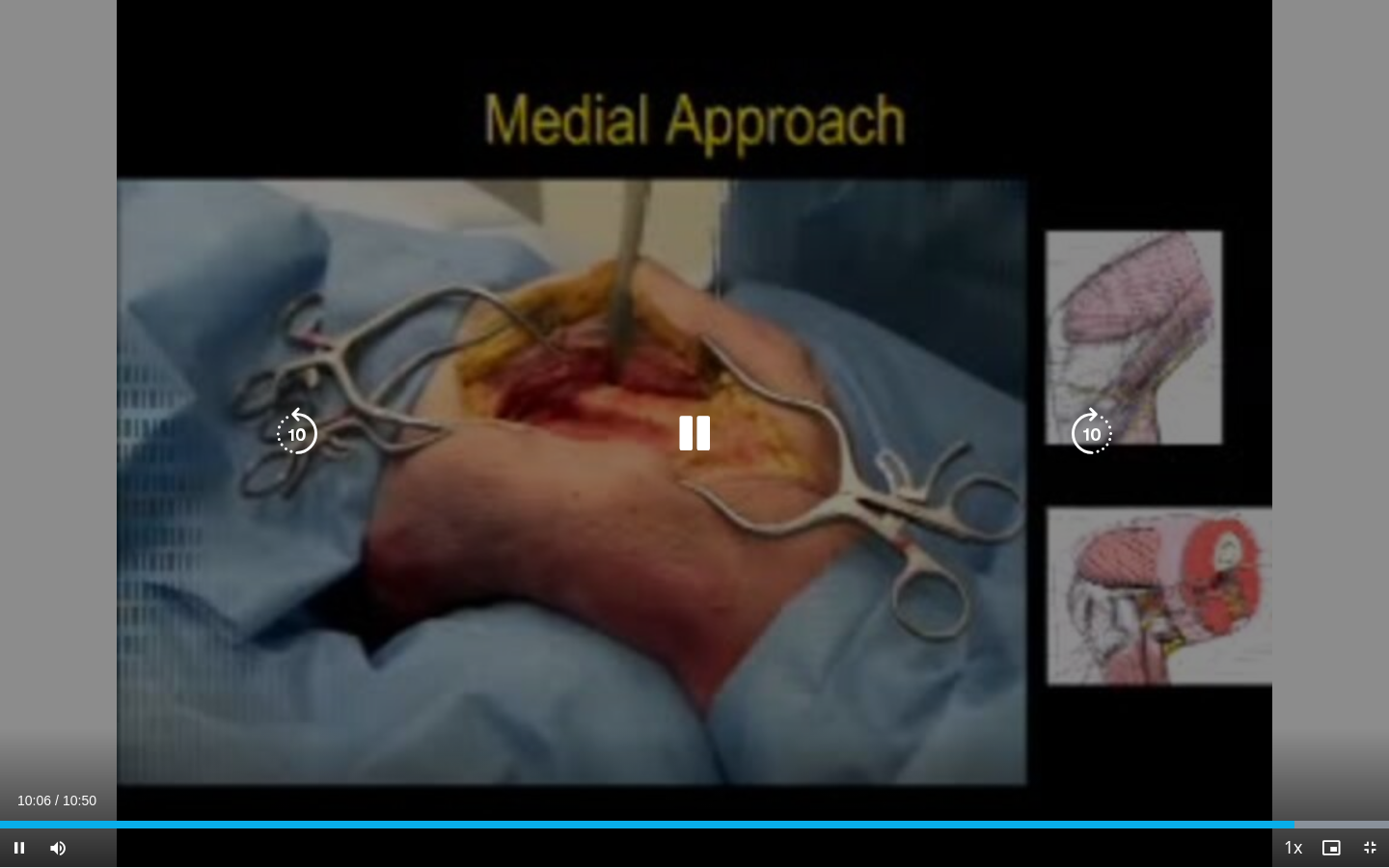 click on "10 seconds
Tap to unmute" at bounding box center [694, 433] 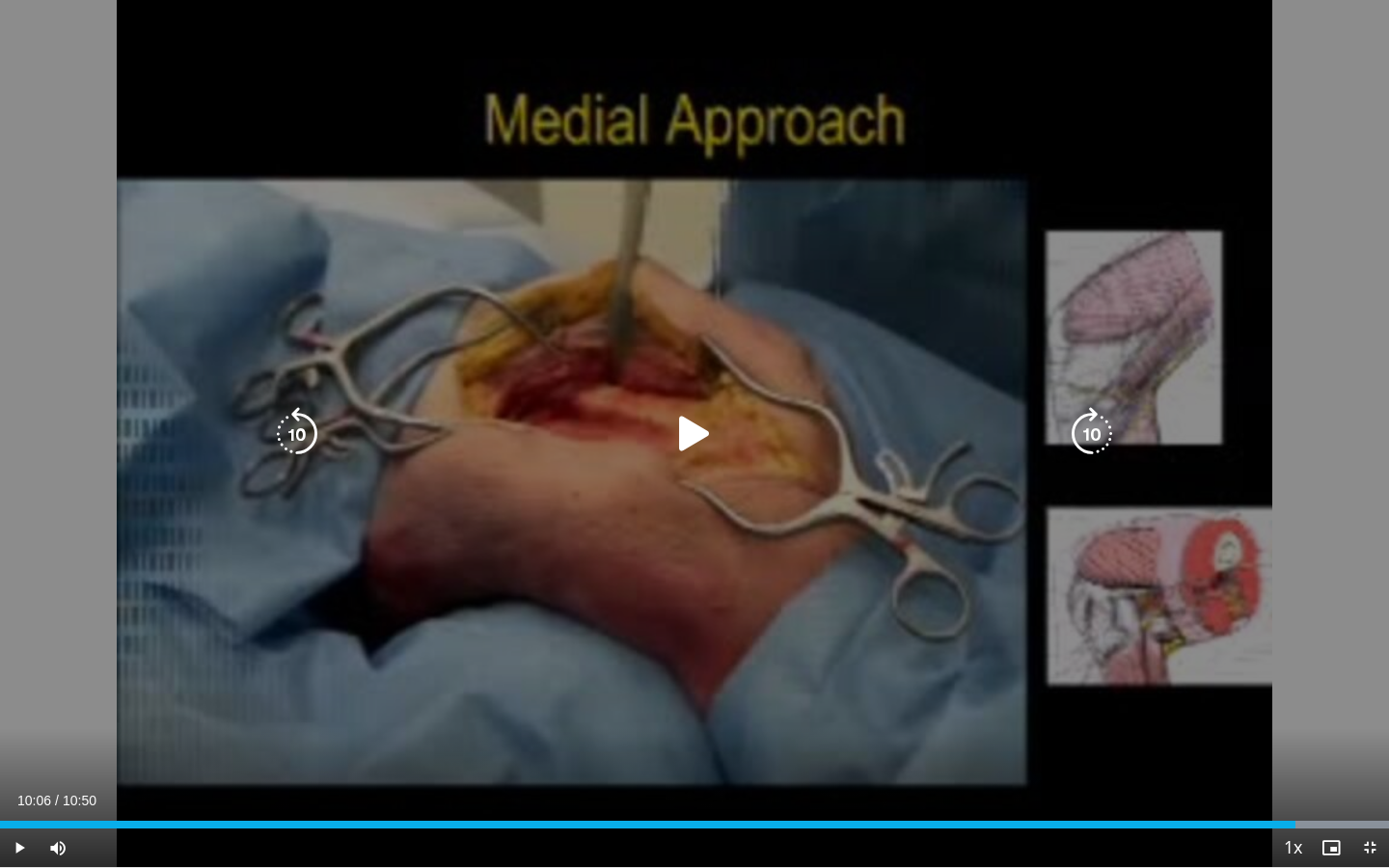 click at bounding box center (694, 434) 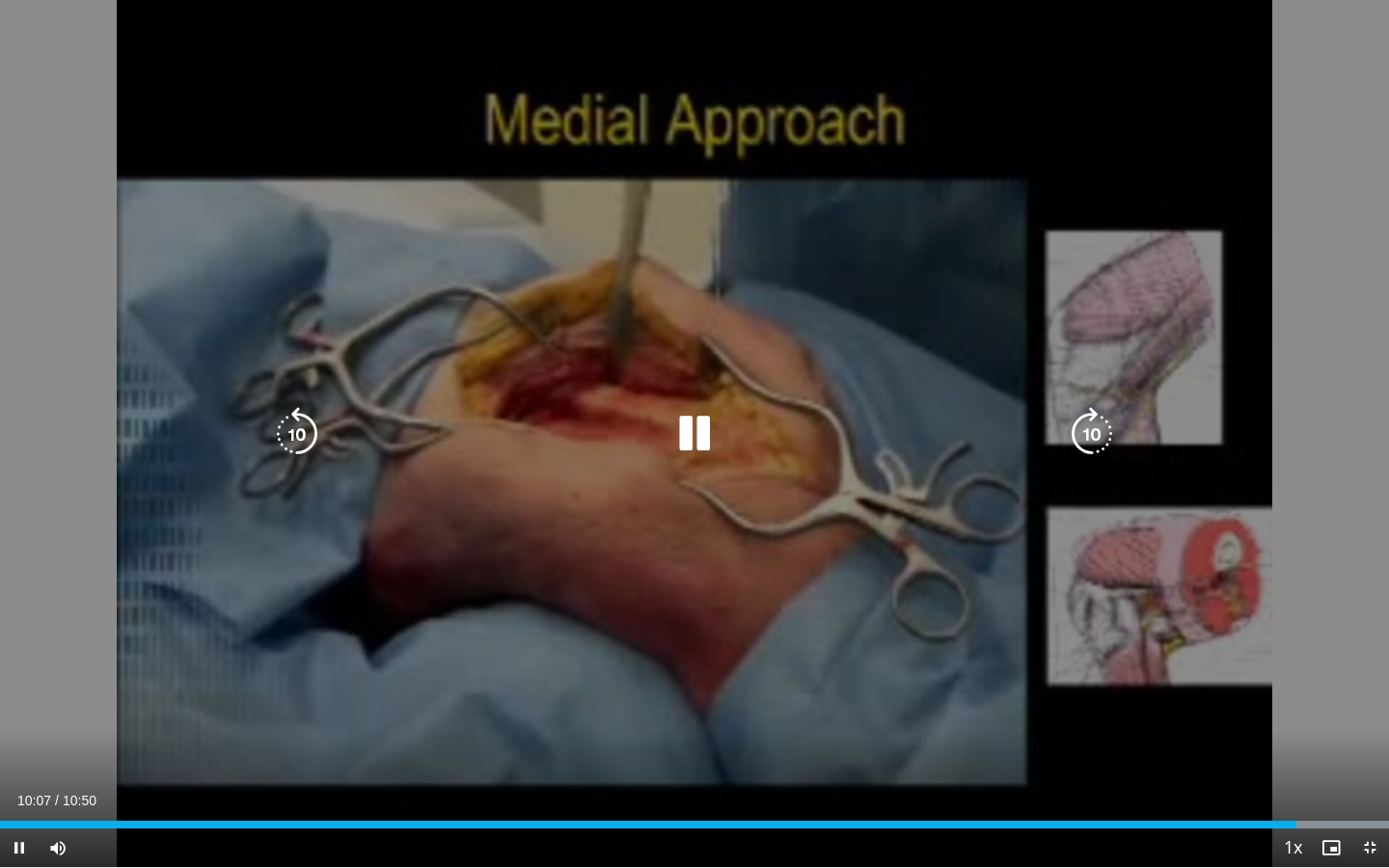 click at bounding box center (1092, 434) 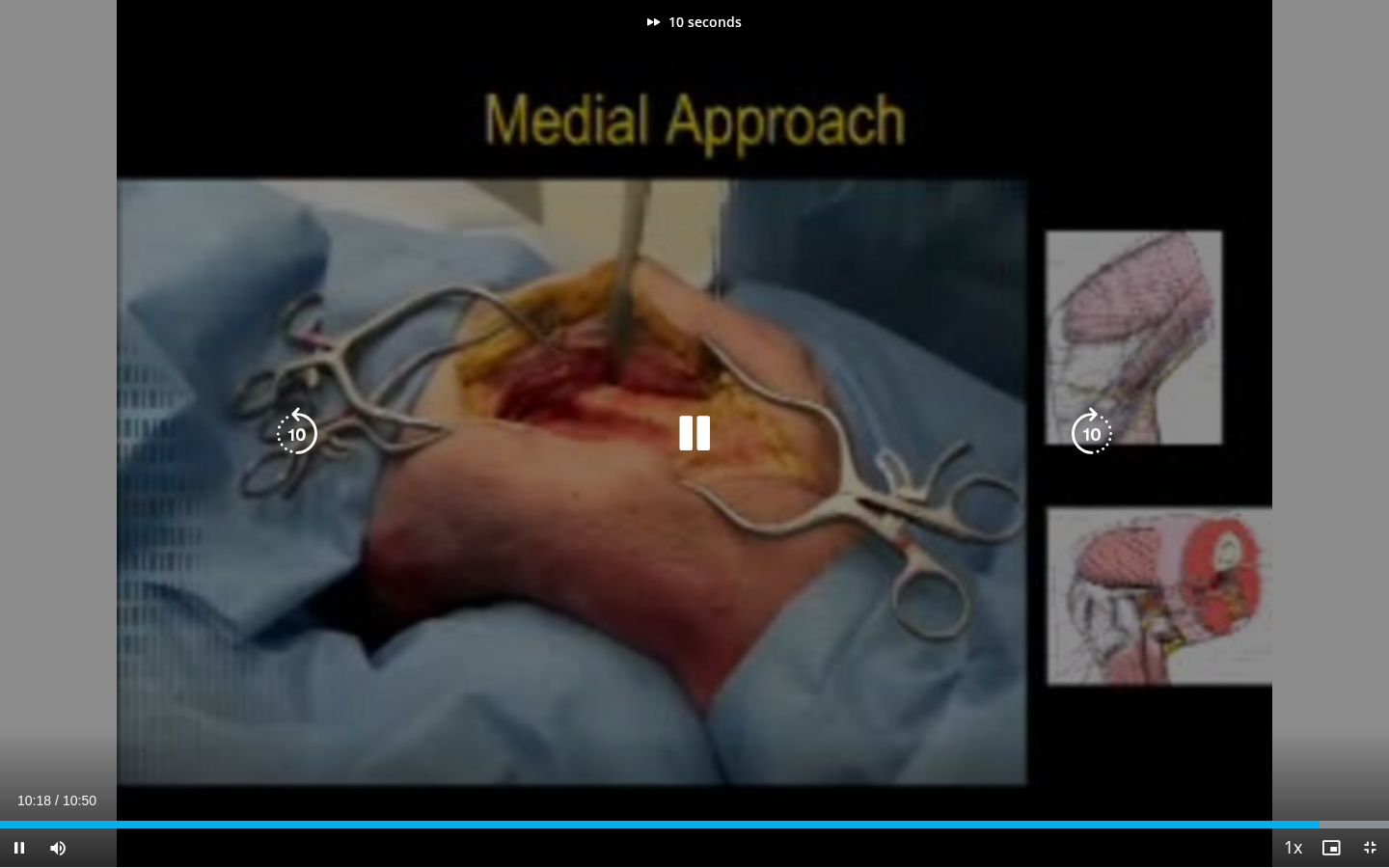 click at bounding box center (1092, 434) 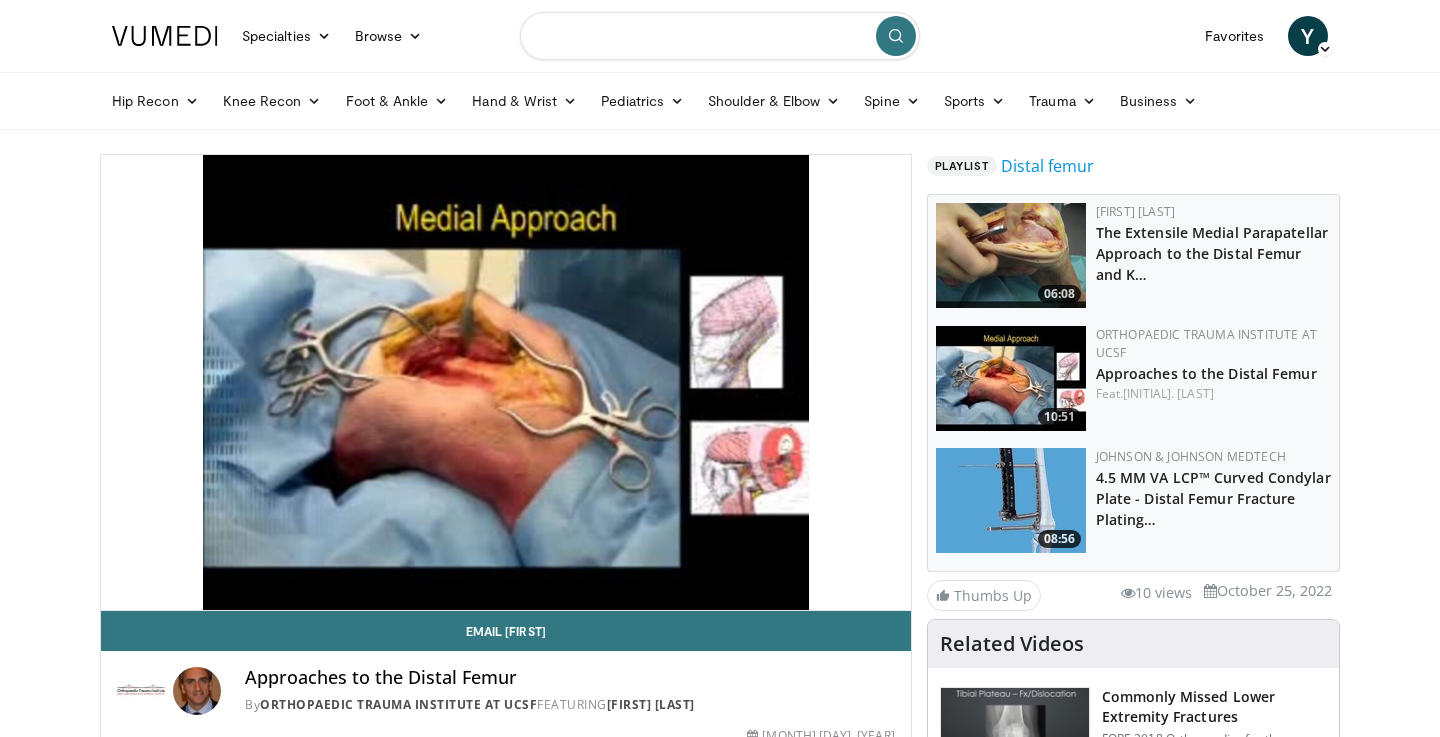 click at bounding box center (720, 36) 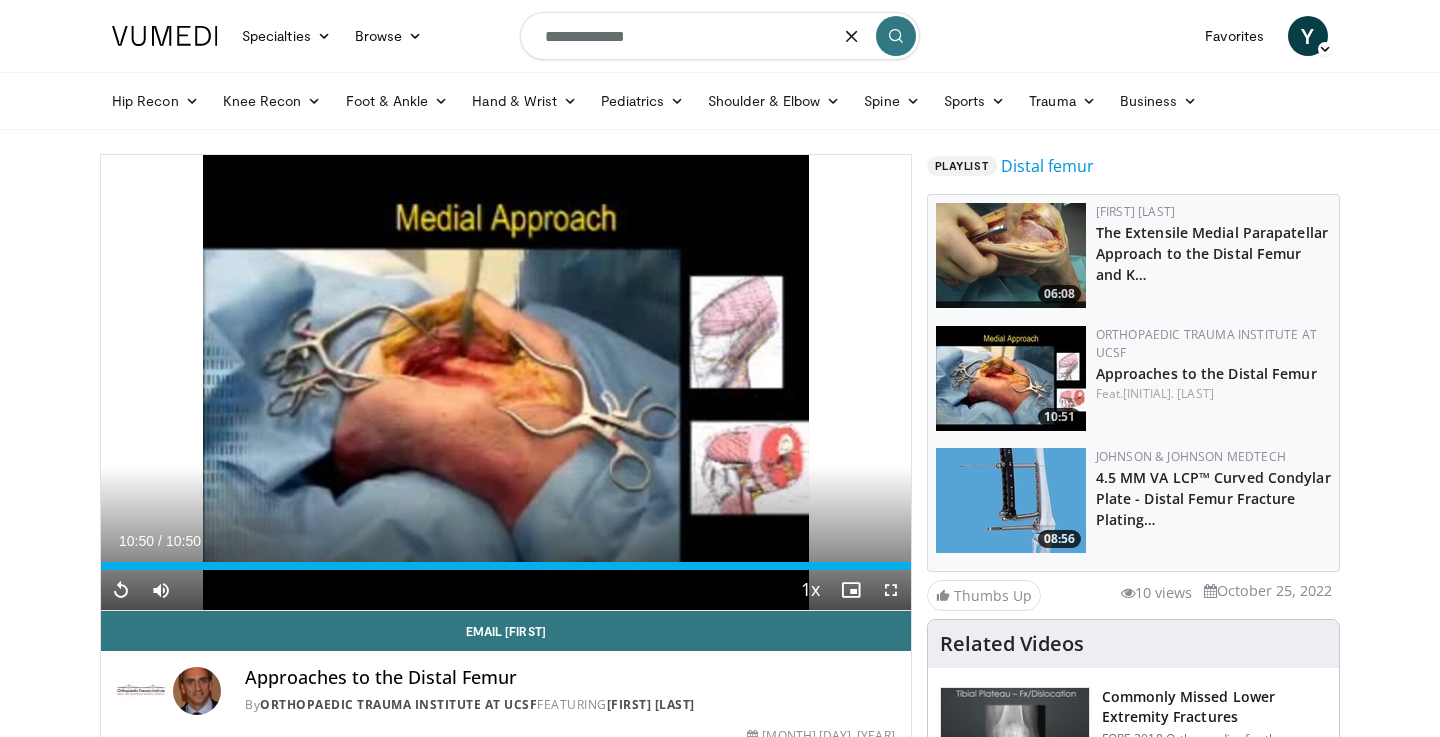 type on "**********" 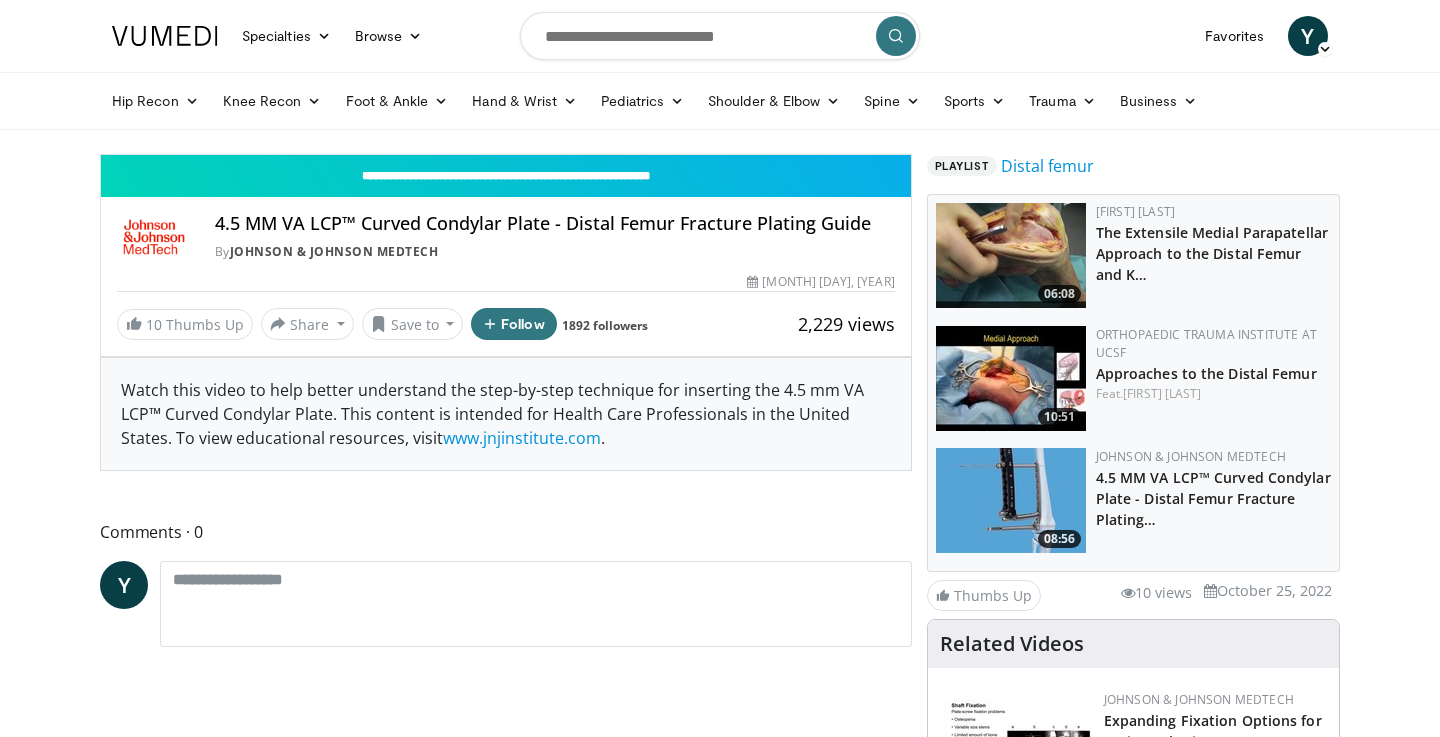 scroll, scrollTop: 0, scrollLeft: 0, axis: both 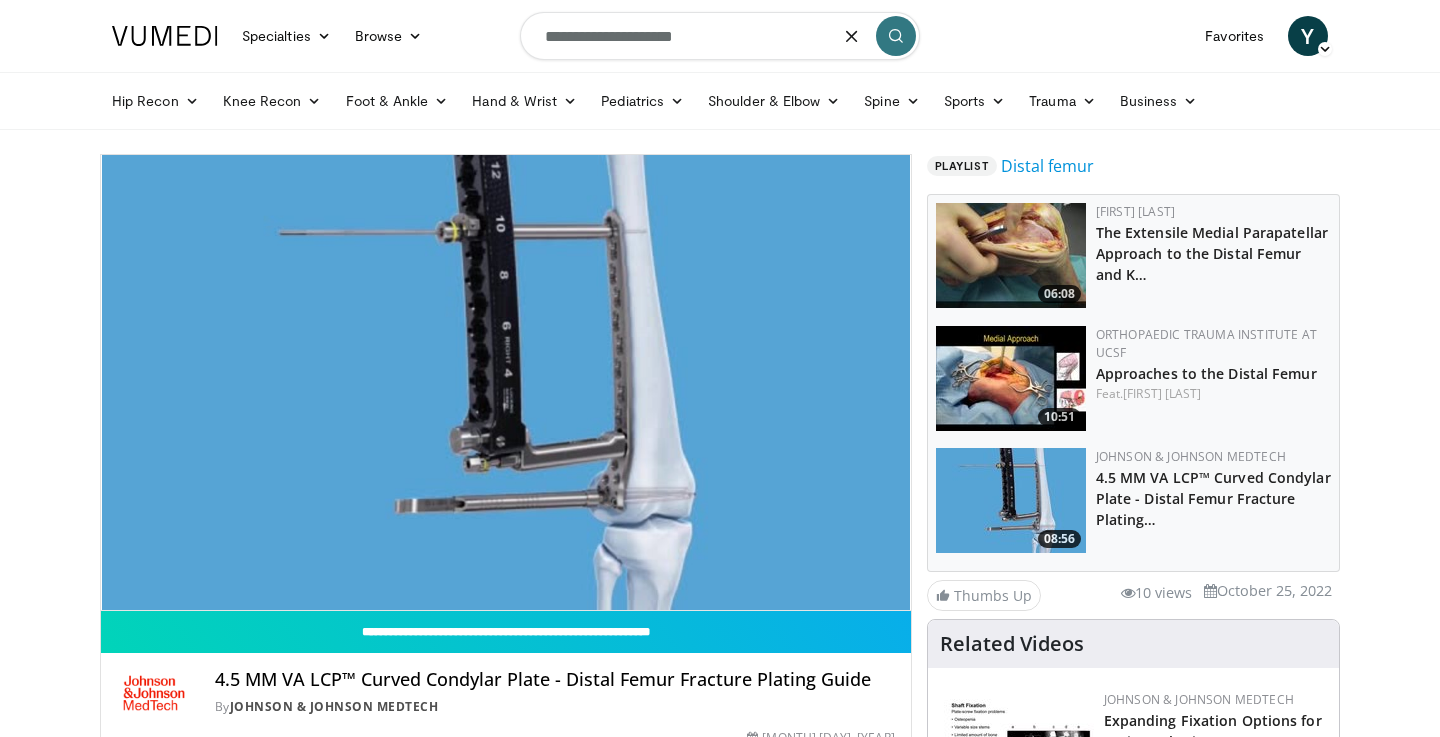 type on "**********" 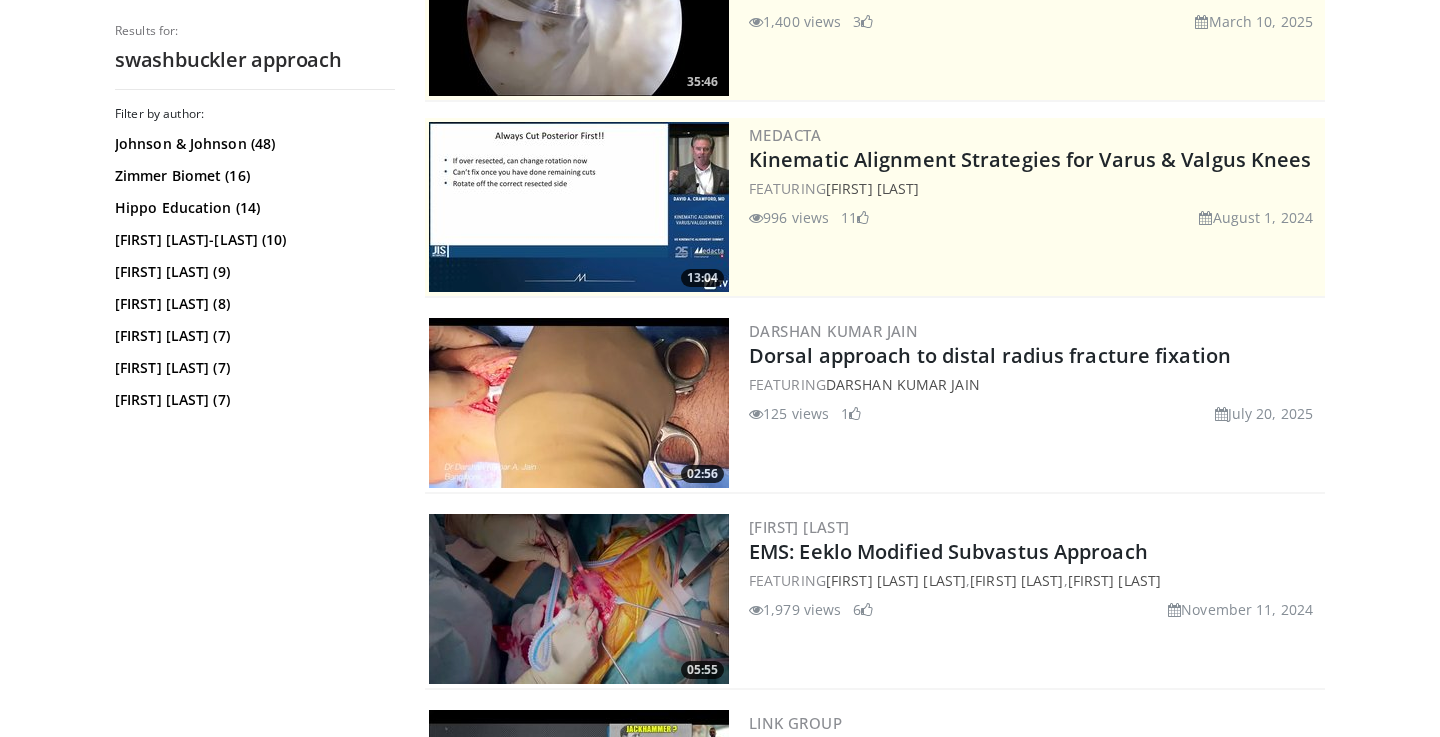 scroll, scrollTop: 0, scrollLeft: 0, axis: both 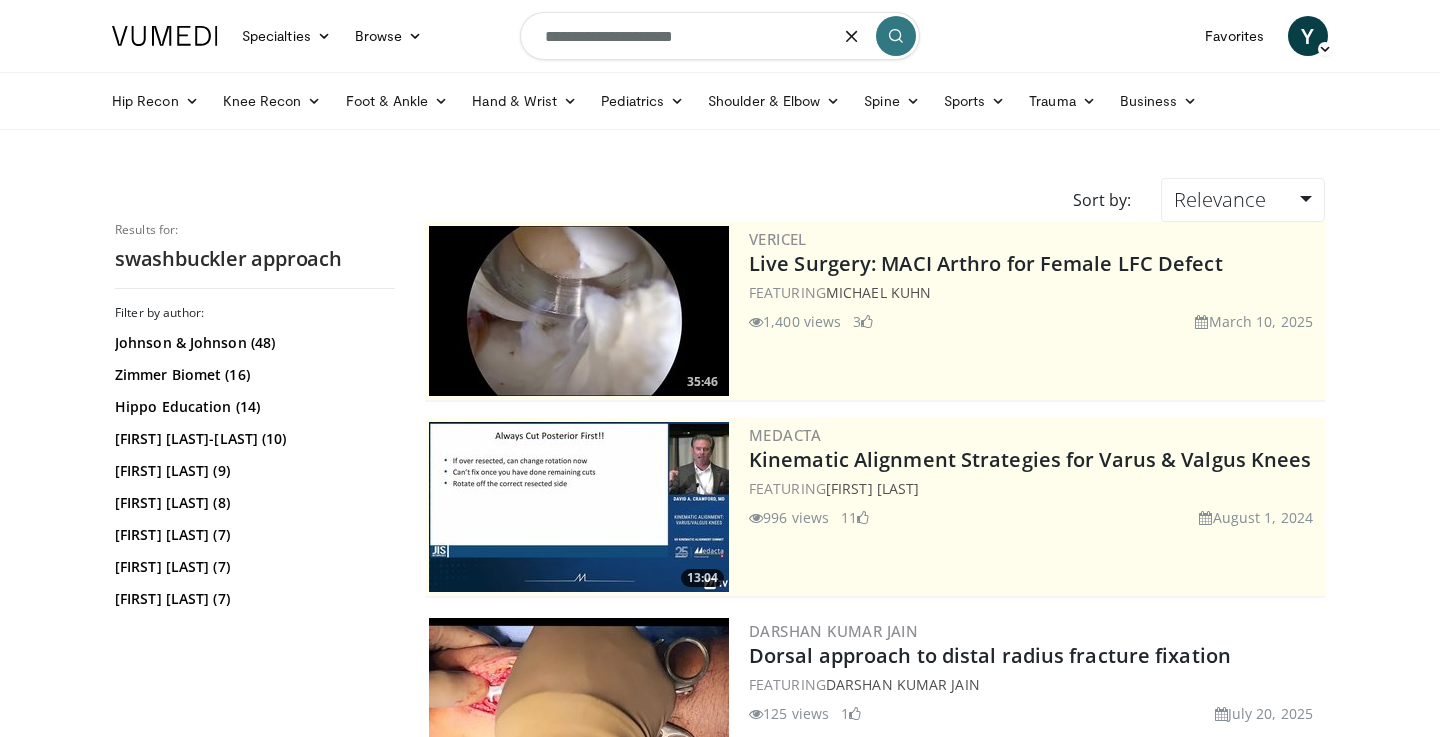 click on "**********" at bounding box center [720, 36] 